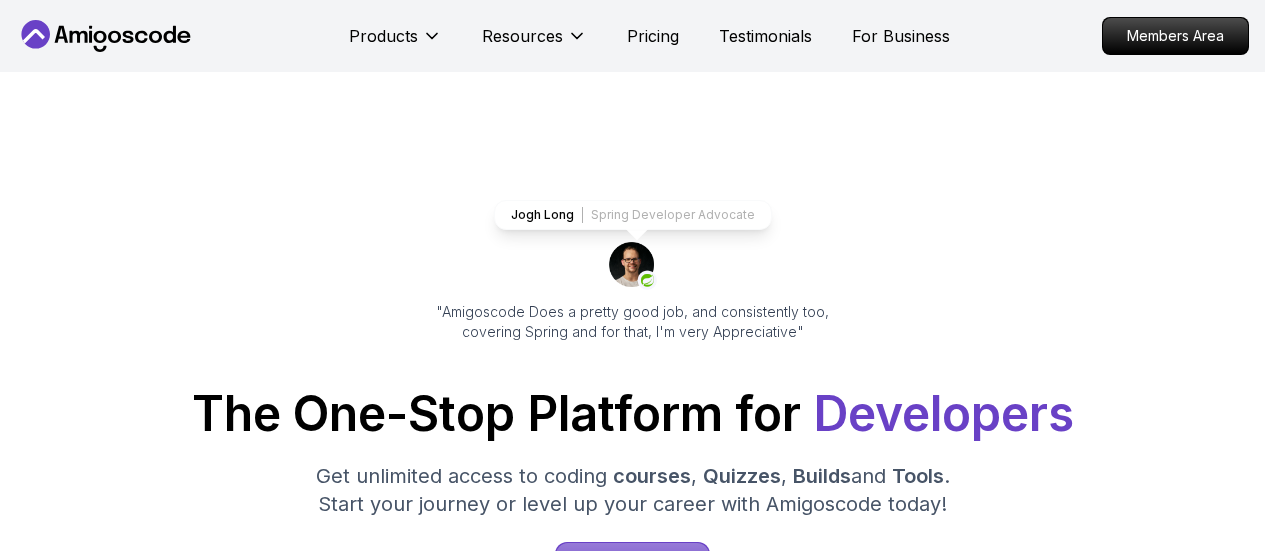 scroll, scrollTop: 100, scrollLeft: 0, axis: vertical 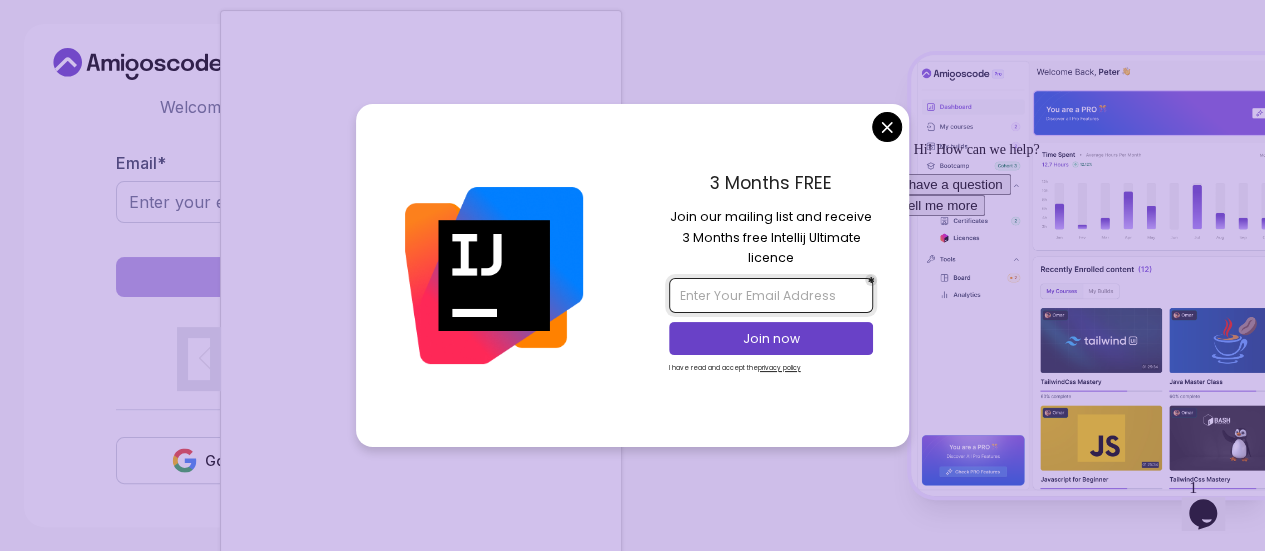 click at bounding box center (771, 295) 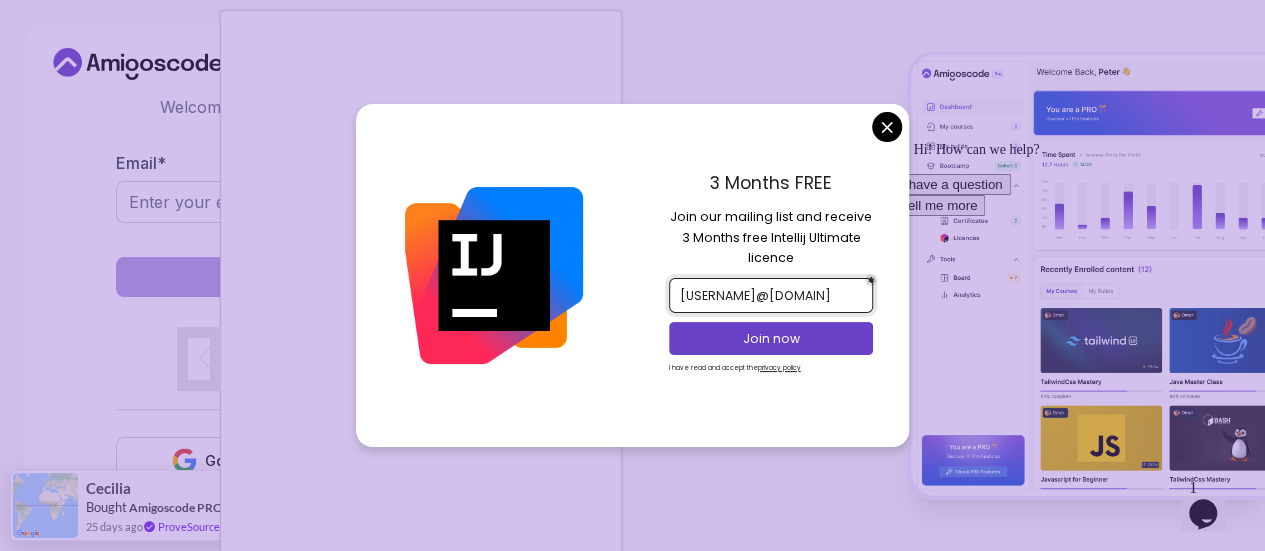 scroll, scrollTop: 0, scrollLeft: 34, axis: horizontal 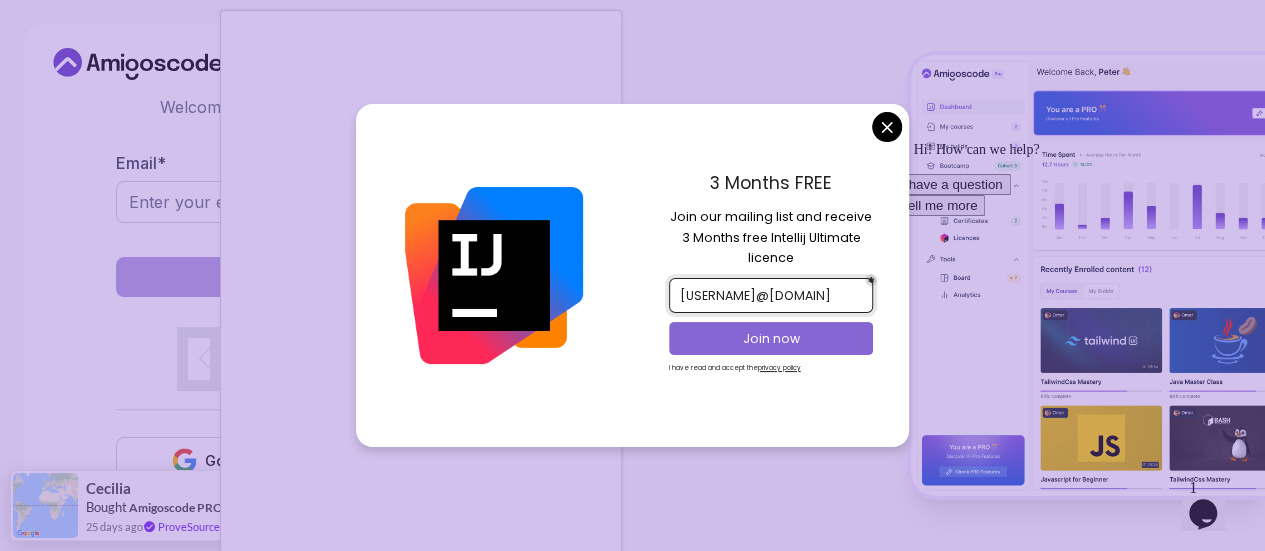 type on "munachichukwuma47@gmail.com" 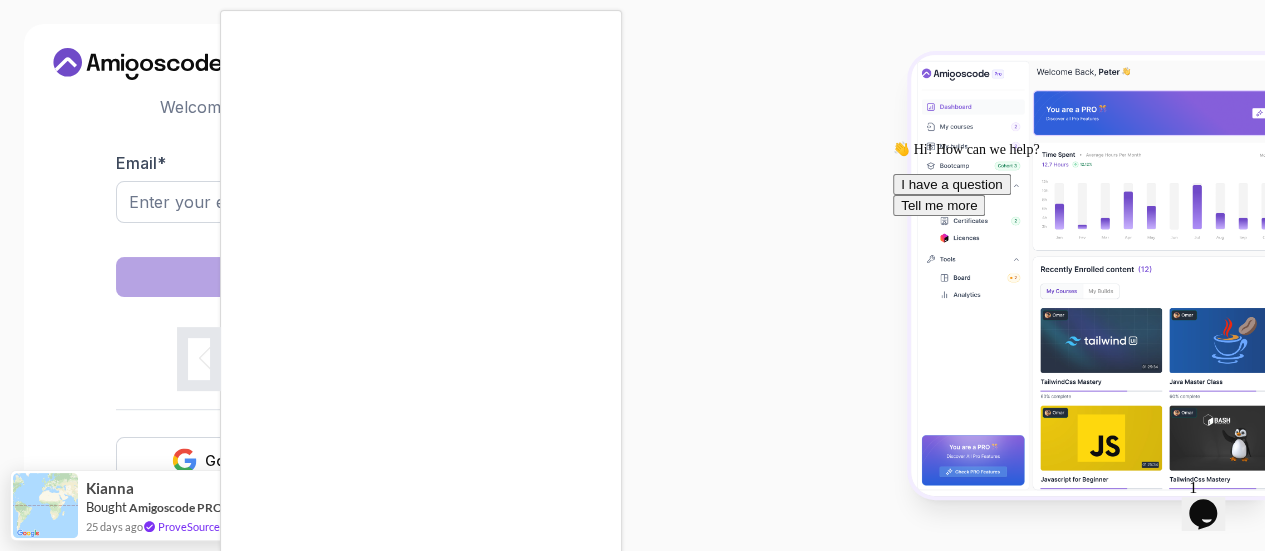 click on "Need Help? Welcome Back 👋 Welcome back! Please enter your details. Email * Sign in OR Google Github
Kianna Bought   Amigoscode PRO Membership 25 days ago     ProveSource" at bounding box center (632, 275) 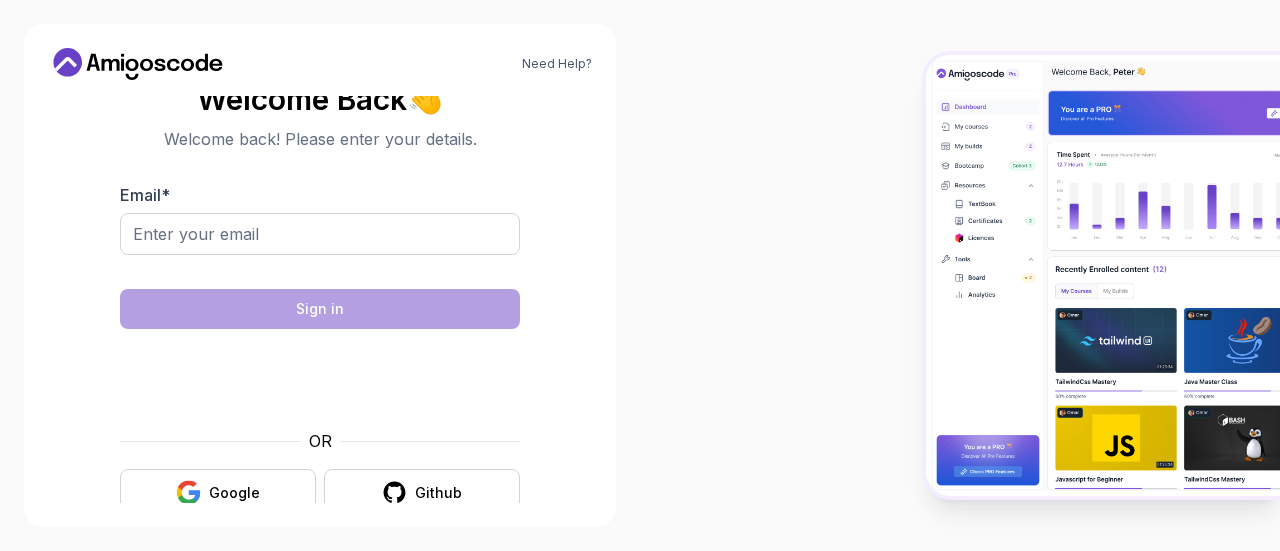 scroll, scrollTop: 0, scrollLeft: 0, axis: both 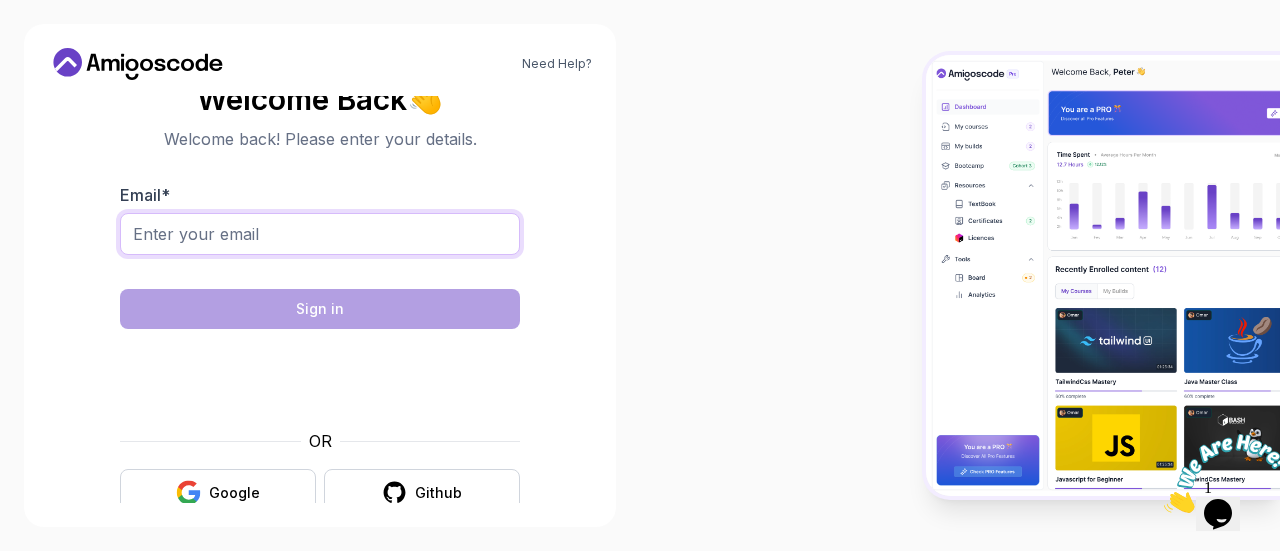 click on "Email *" at bounding box center [320, 234] 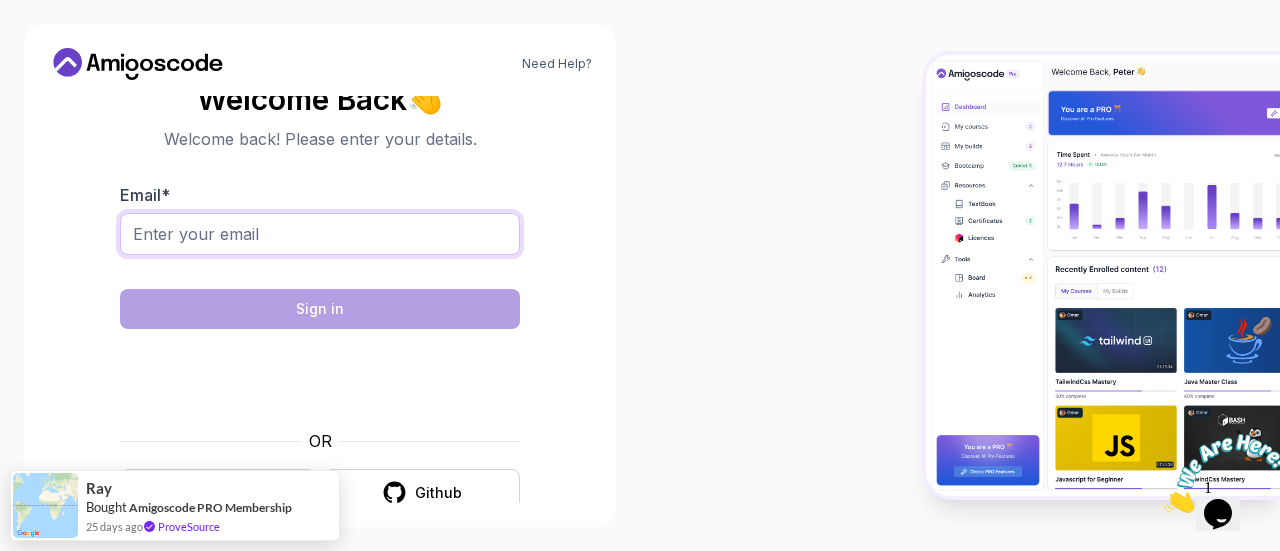 type on "[USERNAME]@[DOMAIN]" 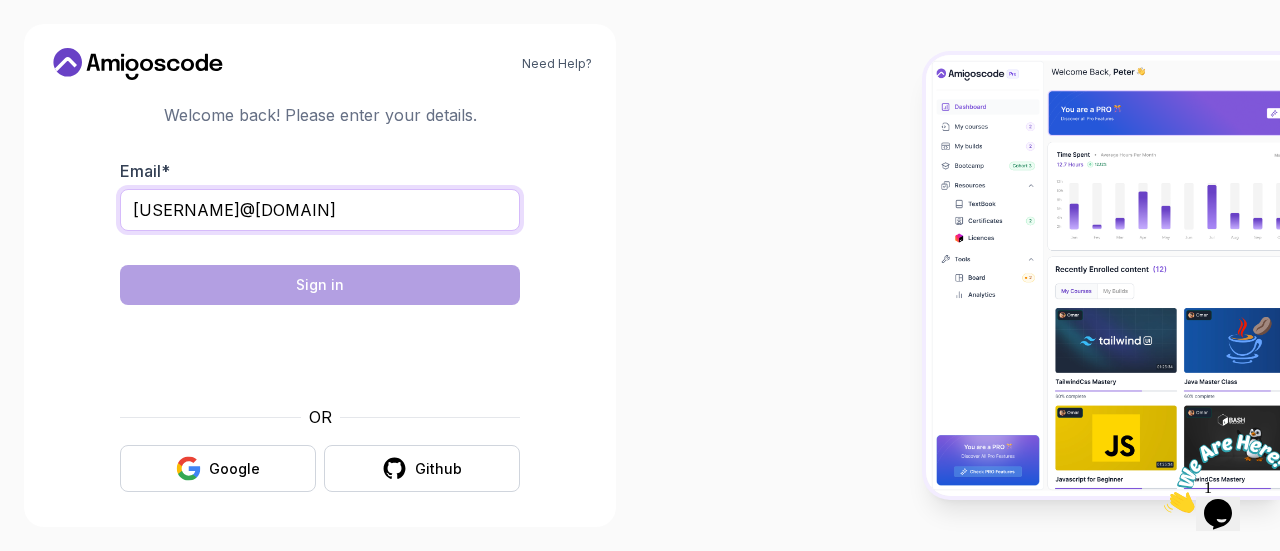 scroll, scrollTop: 32, scrollLeft: 0, axis: vertical 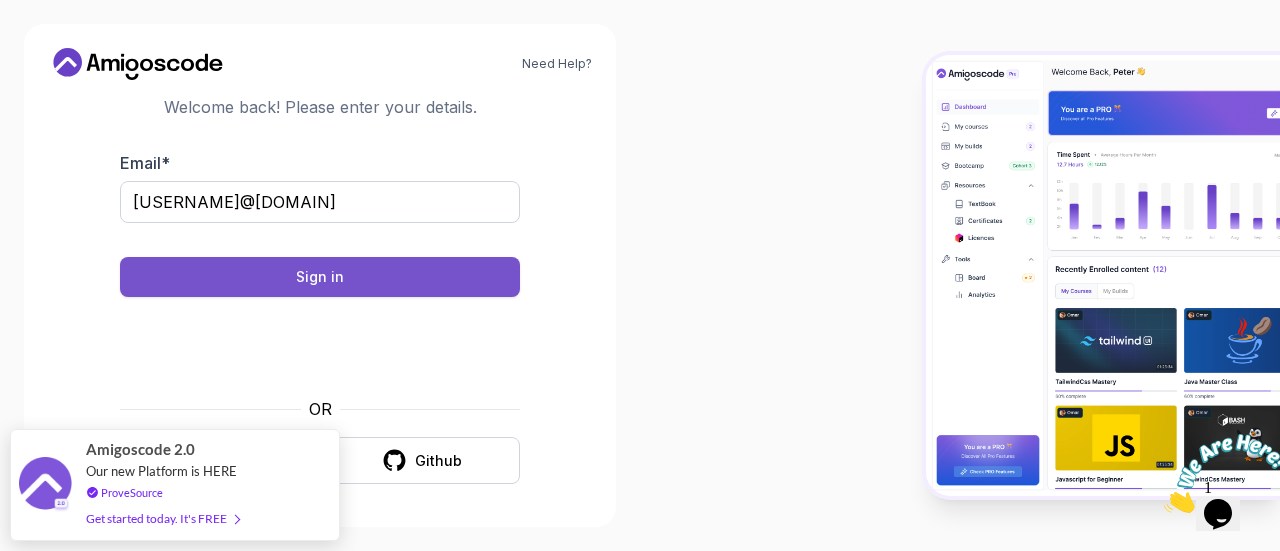 click on "Sign in" at bounding box center (320, 277) 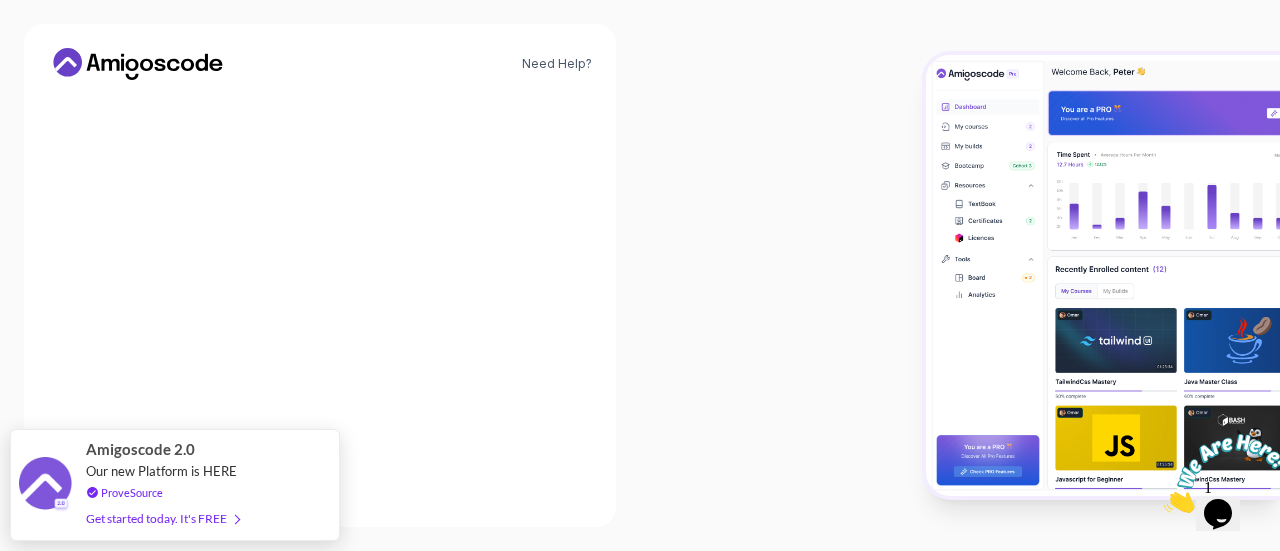 scroll, scrollTop: 0, scrollLeft: 0, axis: both 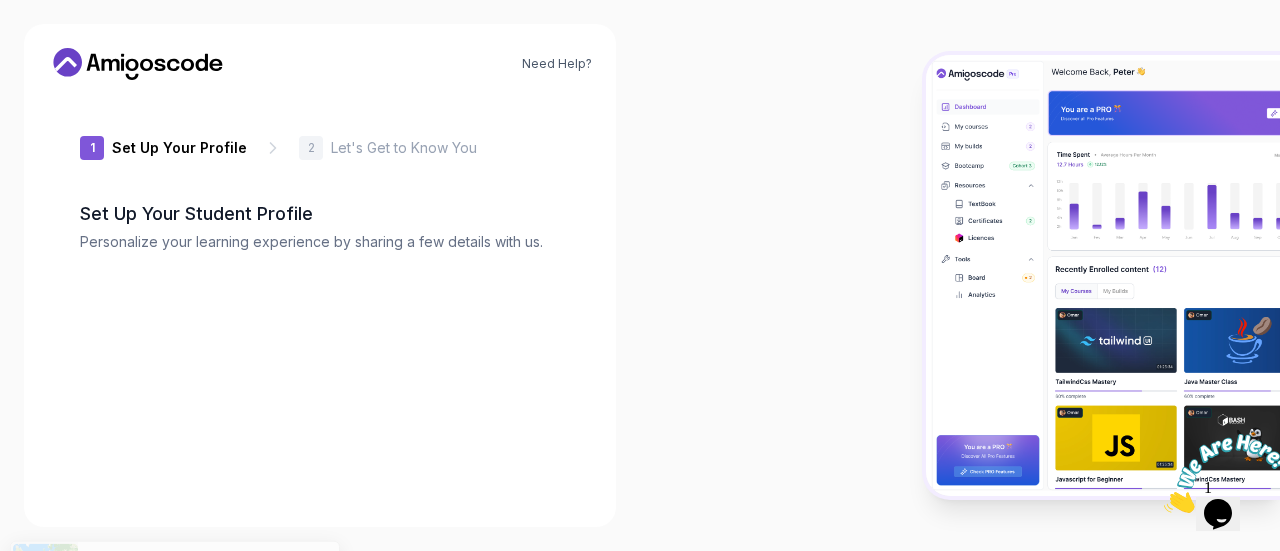 type on "sunnyiguanab6fab" 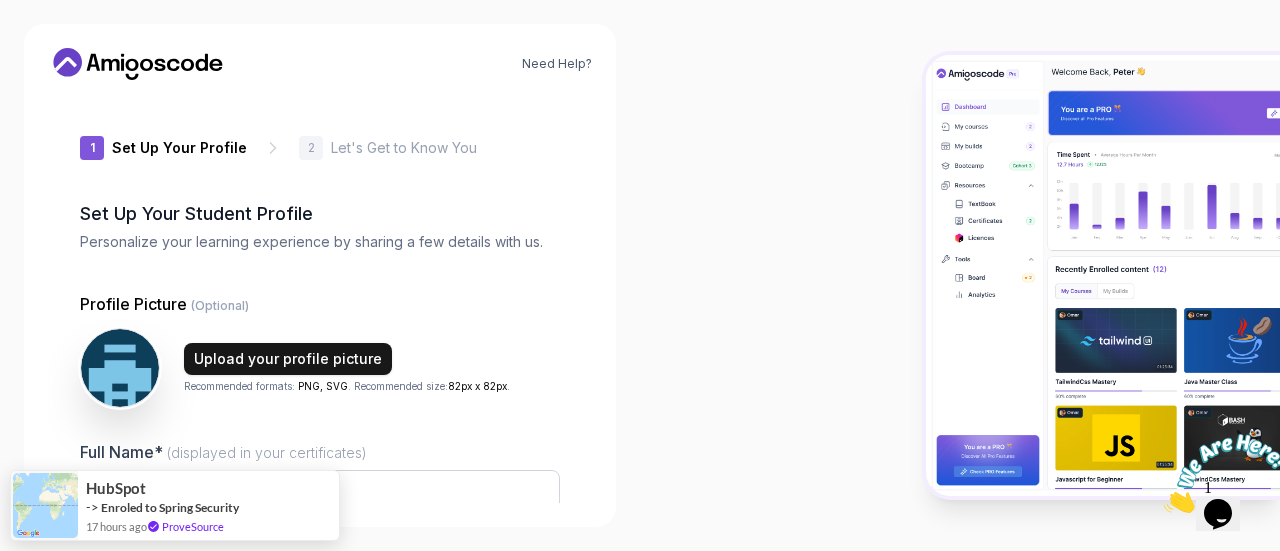 click on "Upload your profile picture" at bounding box center (288, 359) 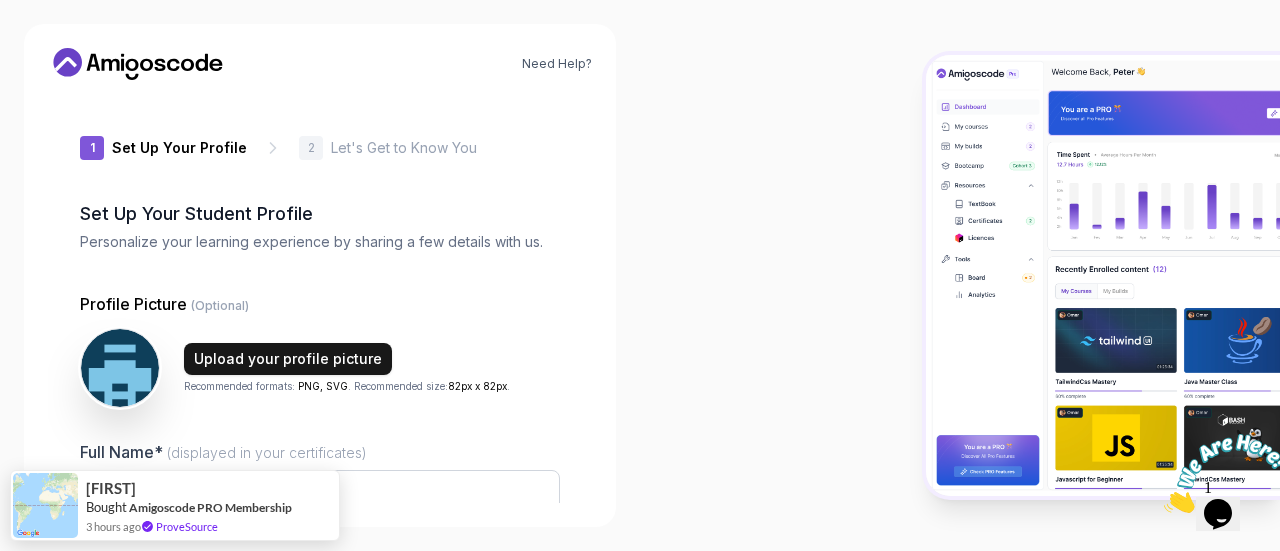click on "Upload your profile picture" at bounding box center [288, 359] 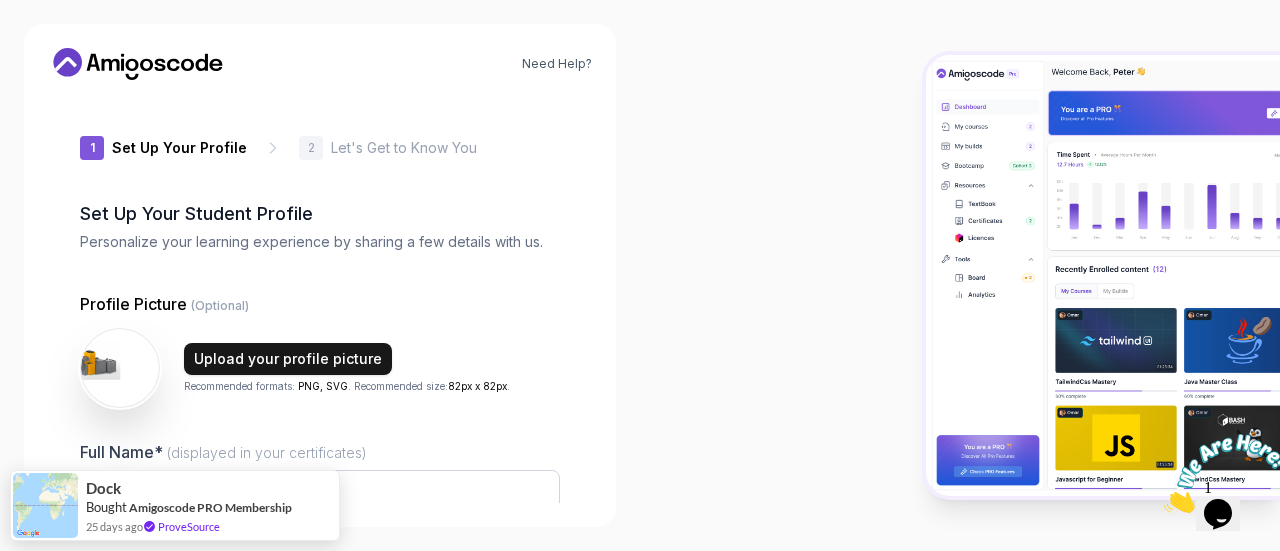 click on "Upload your profile picture" at bounding box center [288, 359] 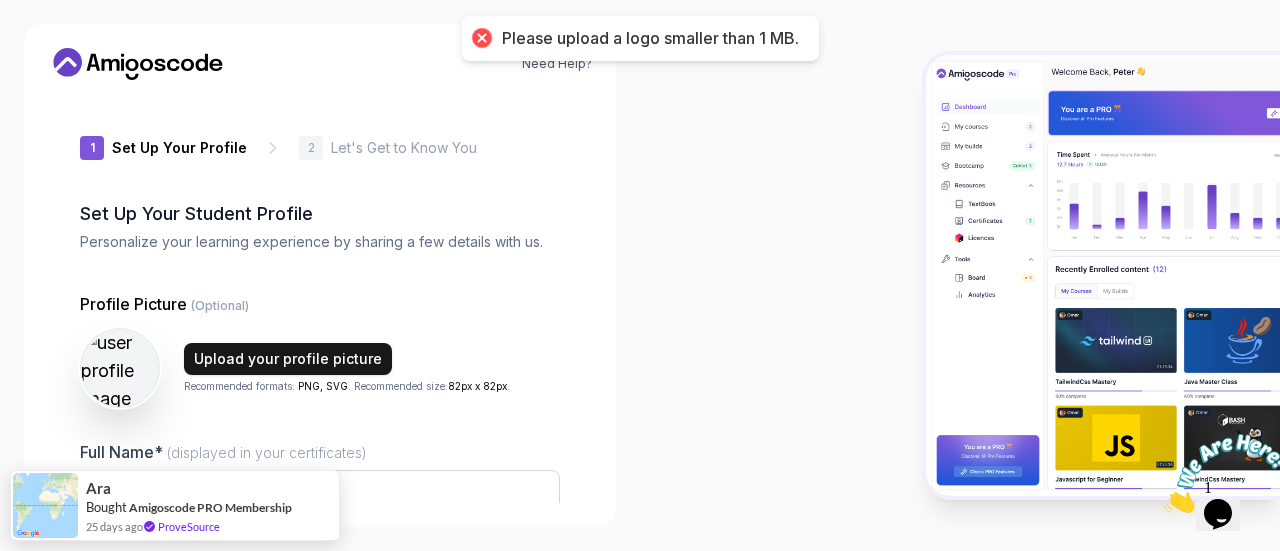 click on "Upload your profile picture" at bounding box center (288, 359) 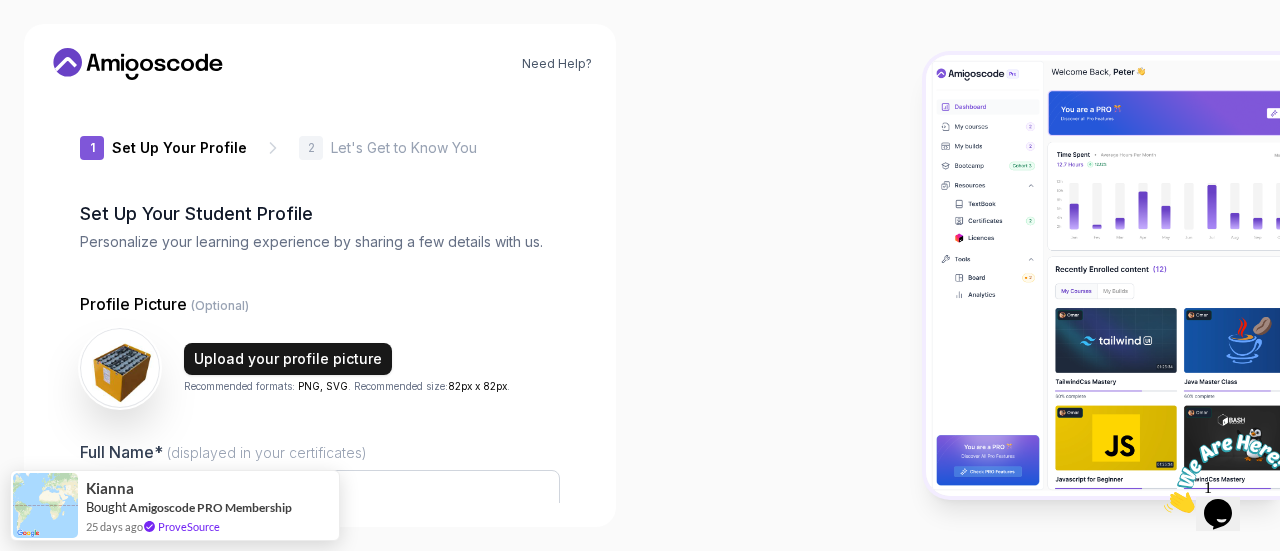 click on "Upload your profile picture" at bounding box center [288, 359] 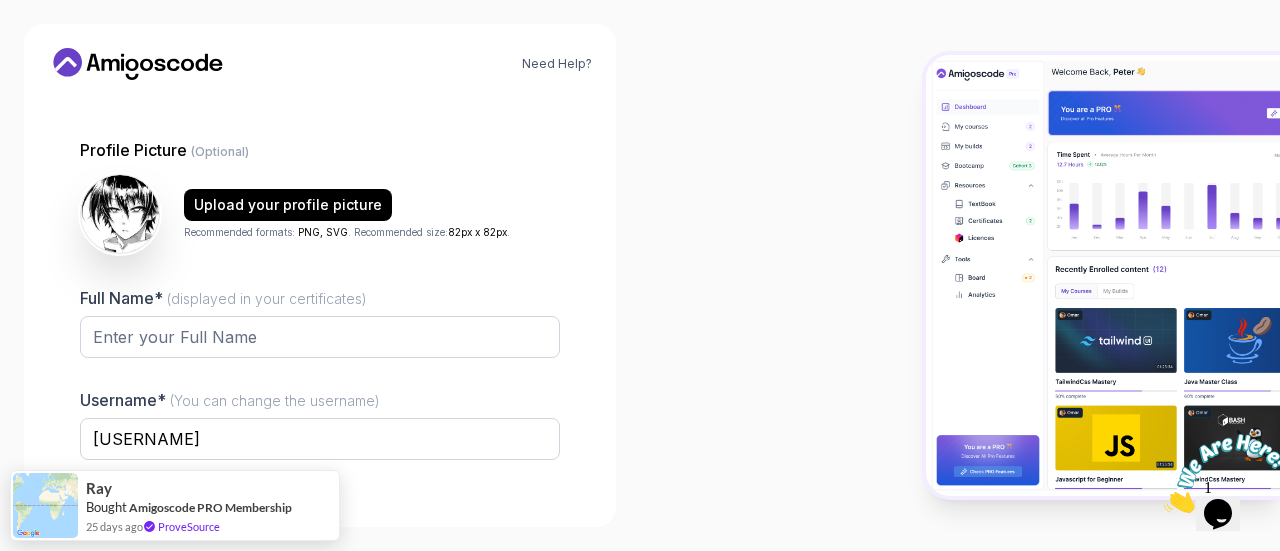 scroll, scrollTop: 200, scrollLeft: 0, axis: vertical 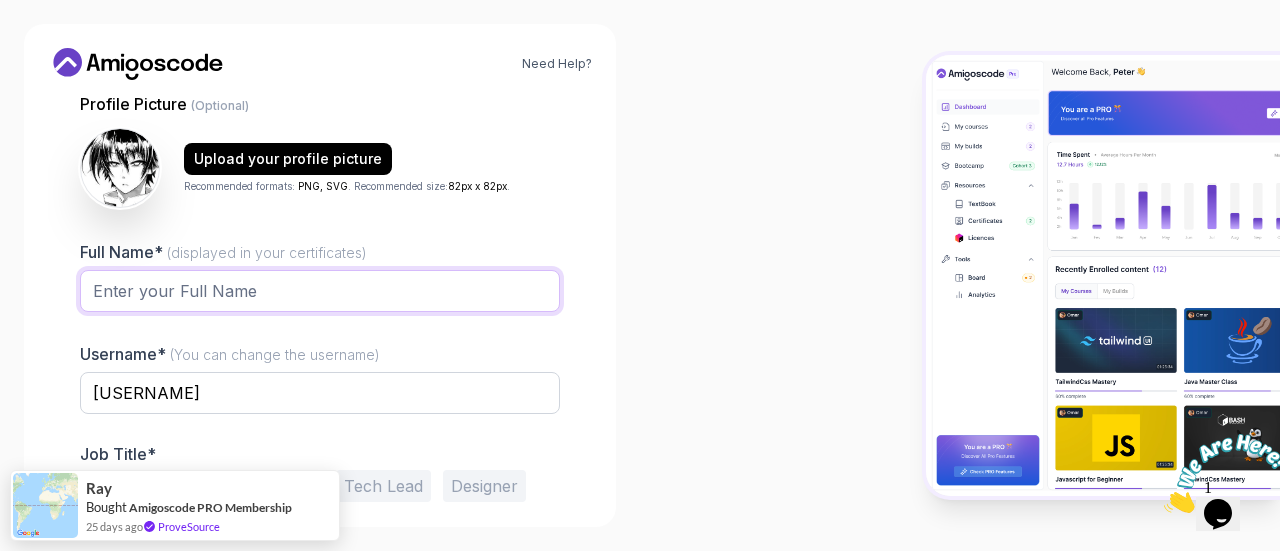 click on "Full Name*   (displayed in your certificates)" at bounding box center (320, 291) 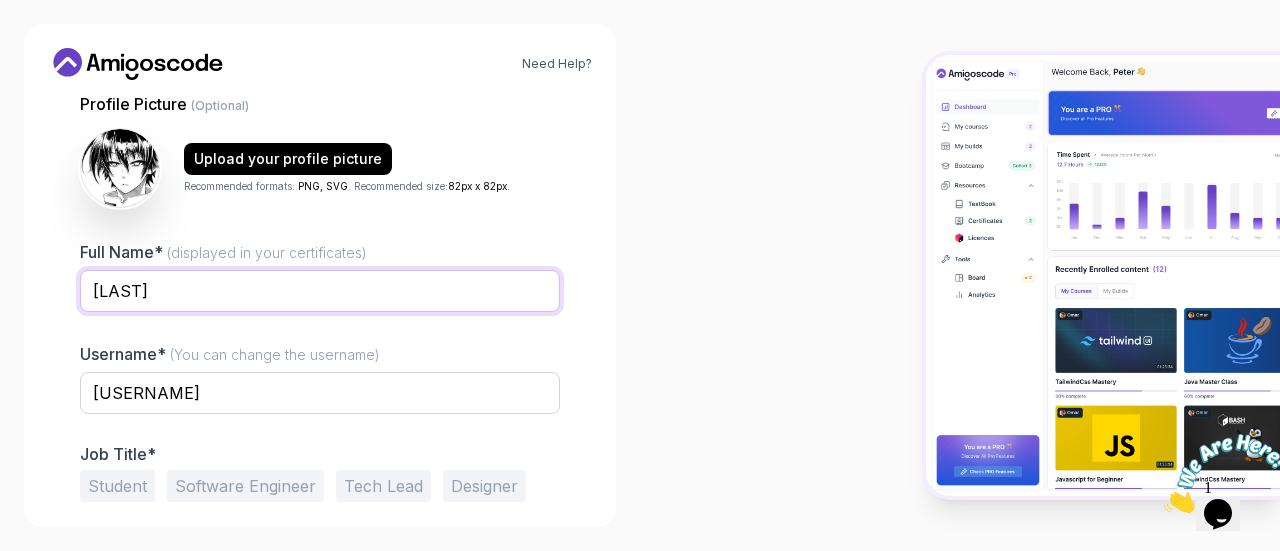 type on "M" 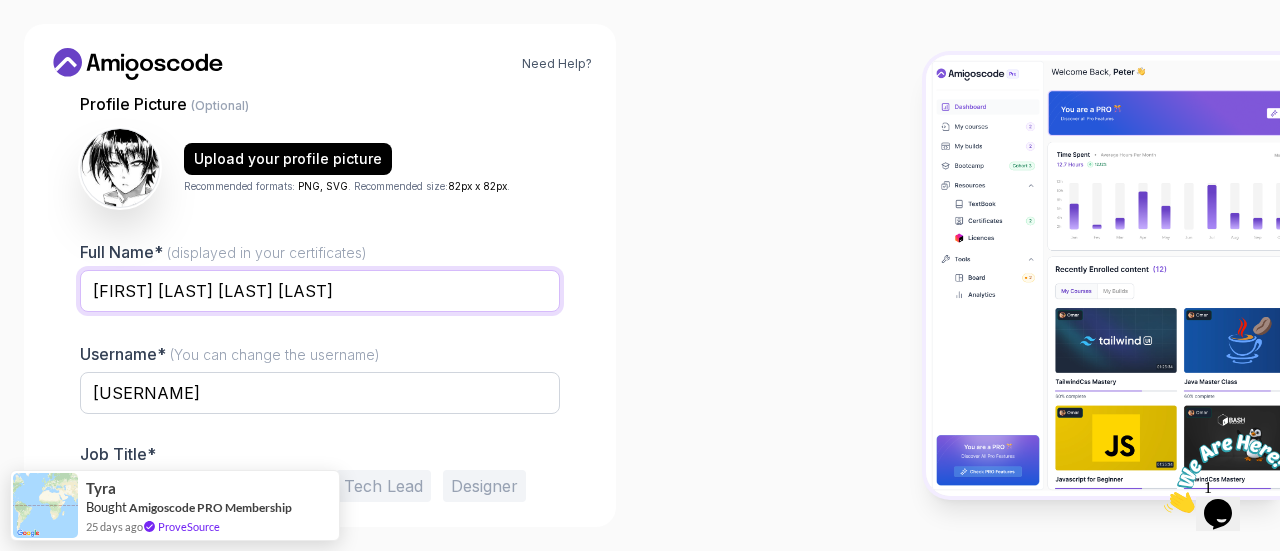 type on "[FIRST] [MIDDLE] [LAST]" 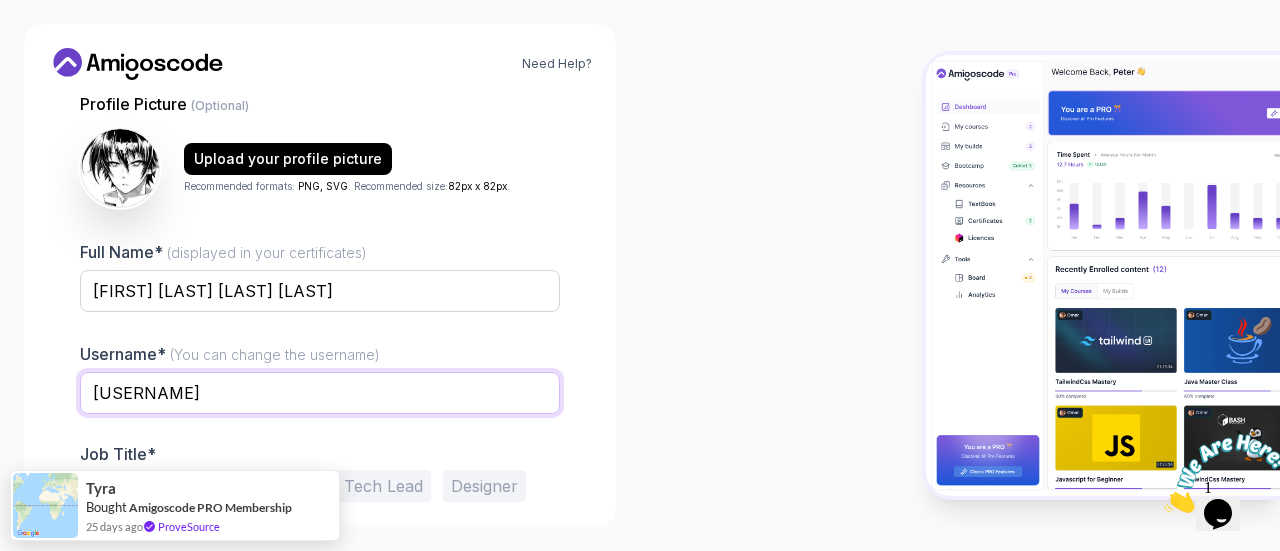drag, startPoint x: 267, startPoint y: 399, endPoint x: 86, endPoint y: 397, distance: 181.01105 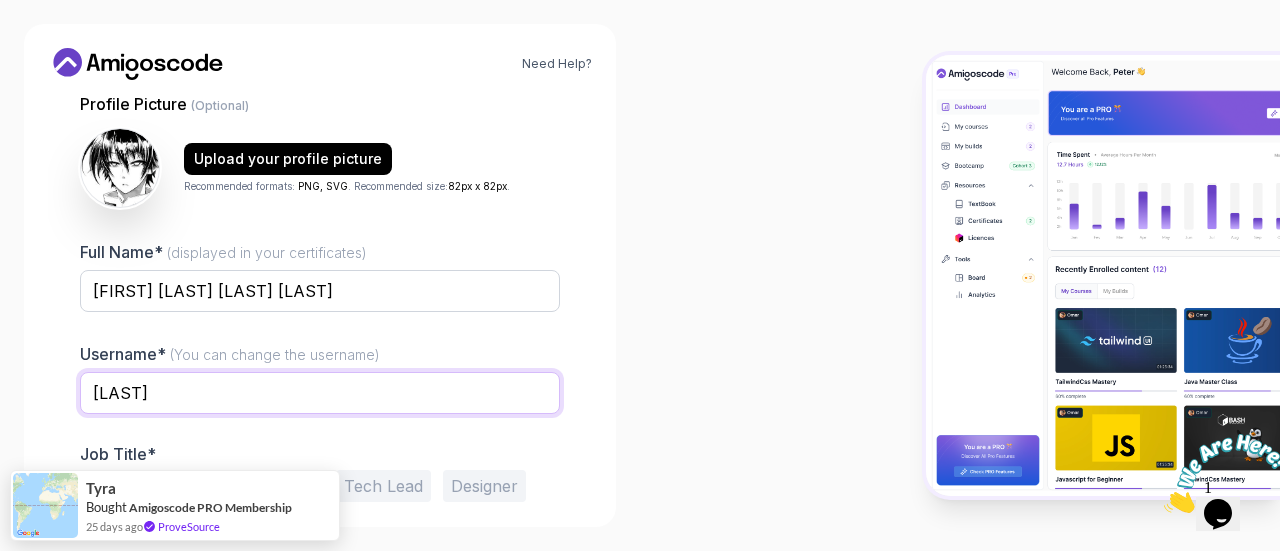 scroll, scrollTop: 281, scrollLeft: 0, axis: vertical 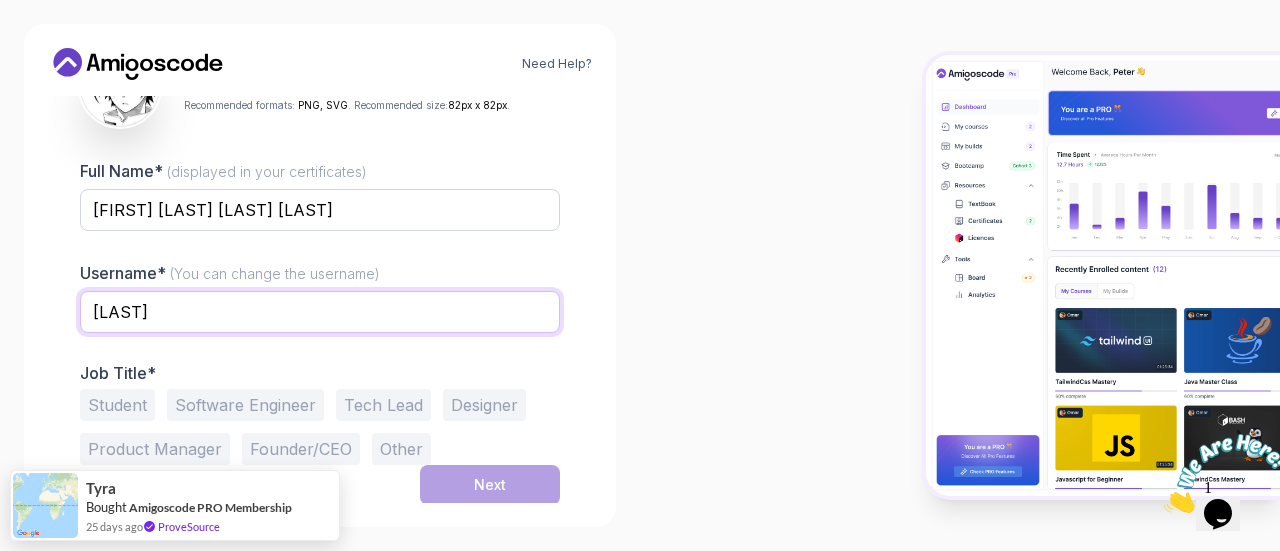 type on "Ballthoven" 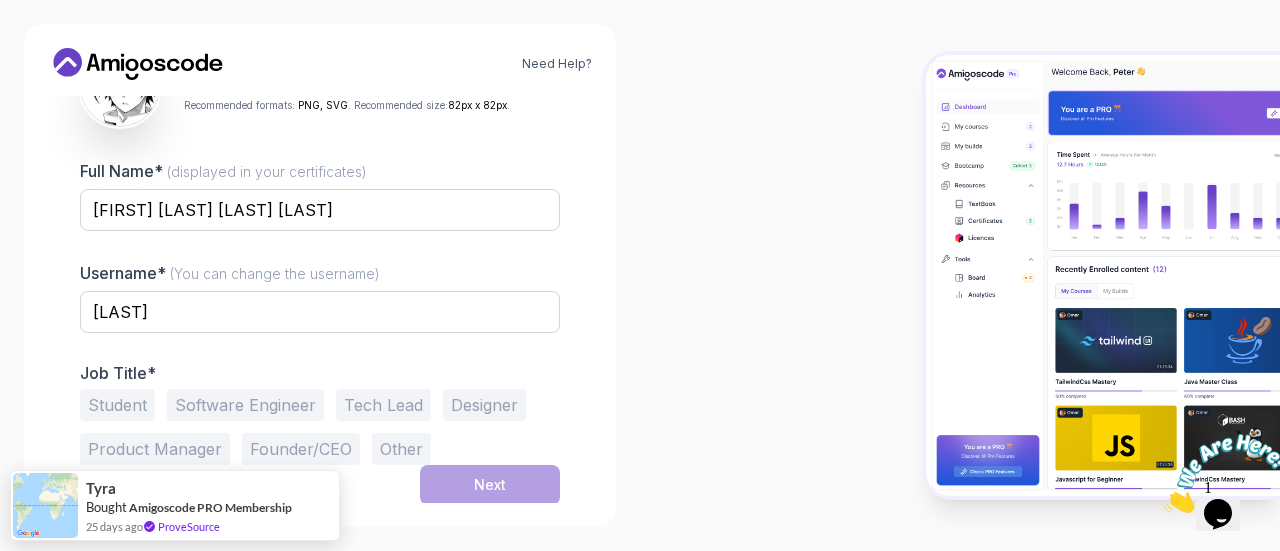 click on "Student" at bounding box center (117, 405) 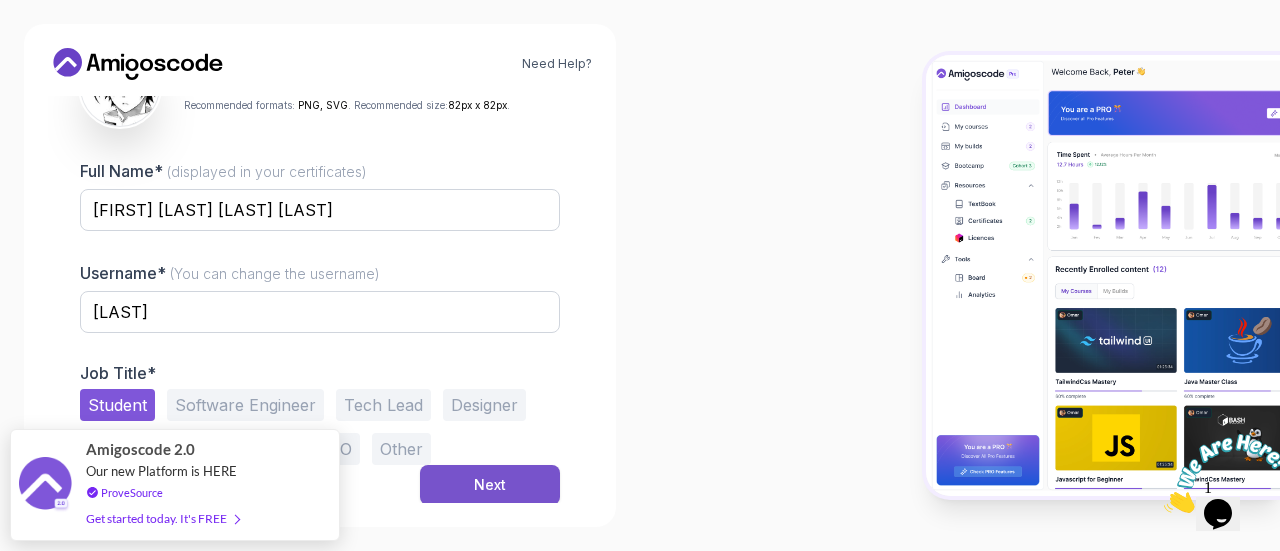 click on "Next" at bounding box center [490, 485] 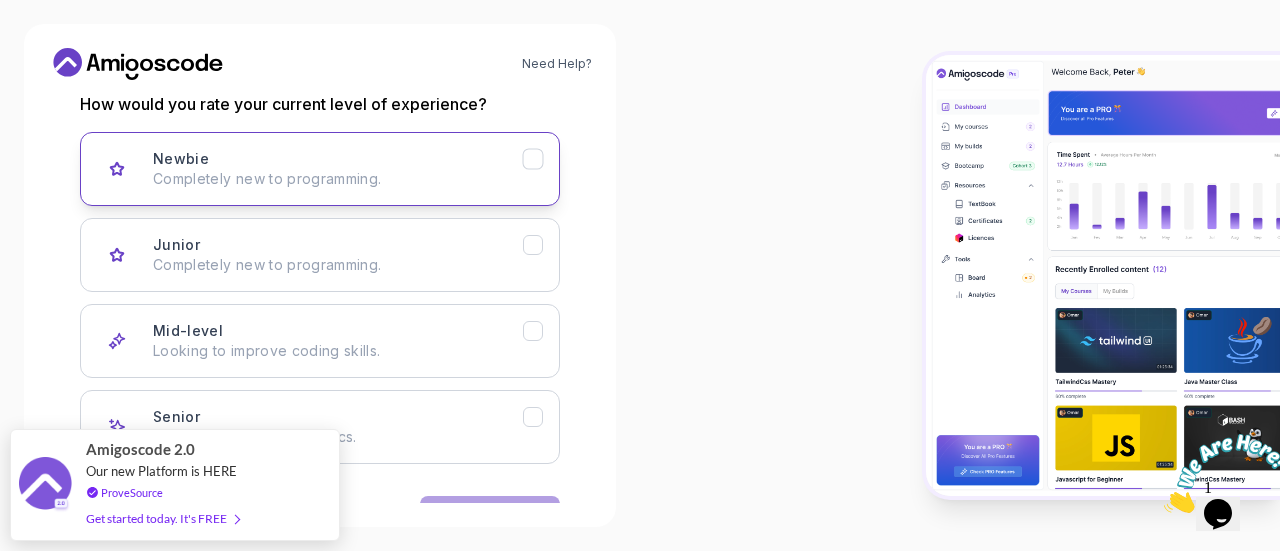 click on "Completely new to programming." at bounding box center [338, 179] 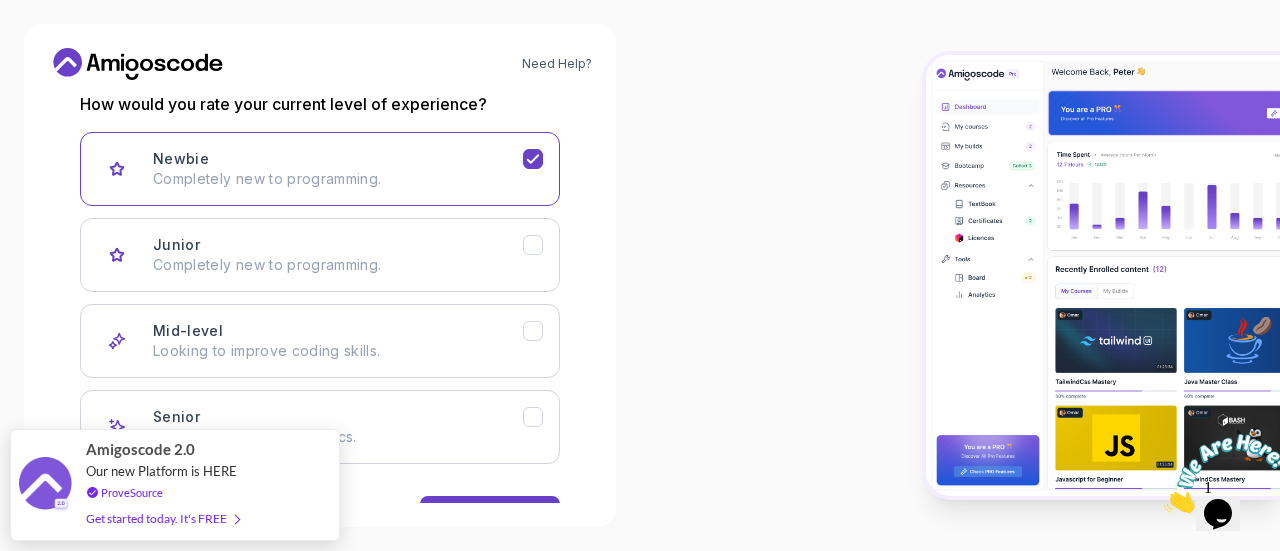 scroll, scrollTop: 343, scrollLeft: 0, axis: vertical 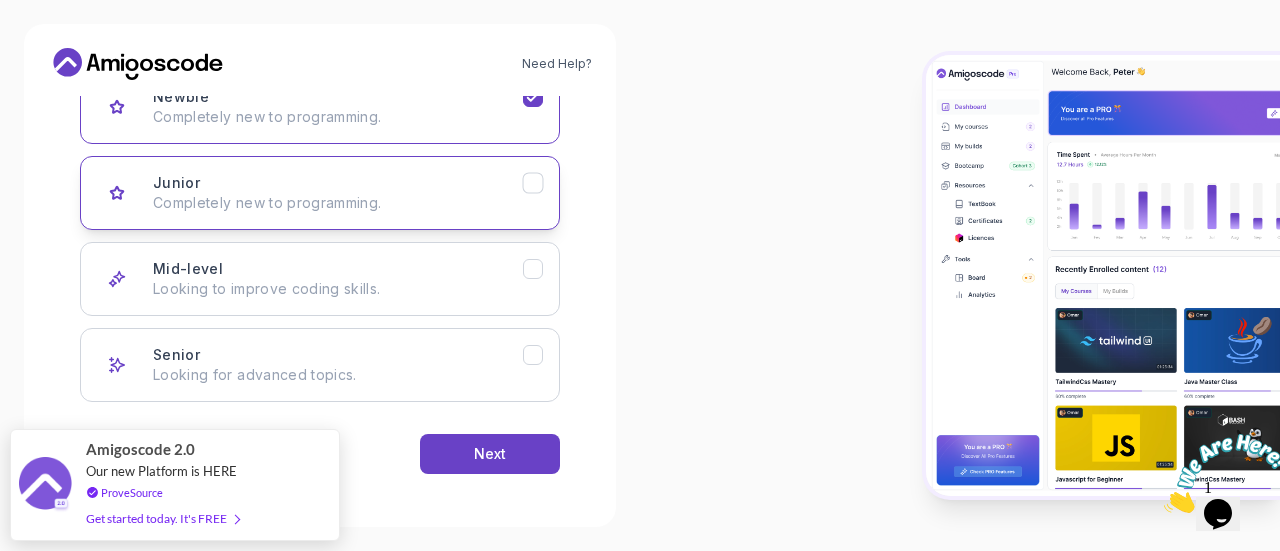 click on "Completely new to programming." at bounding box center [338, 203] 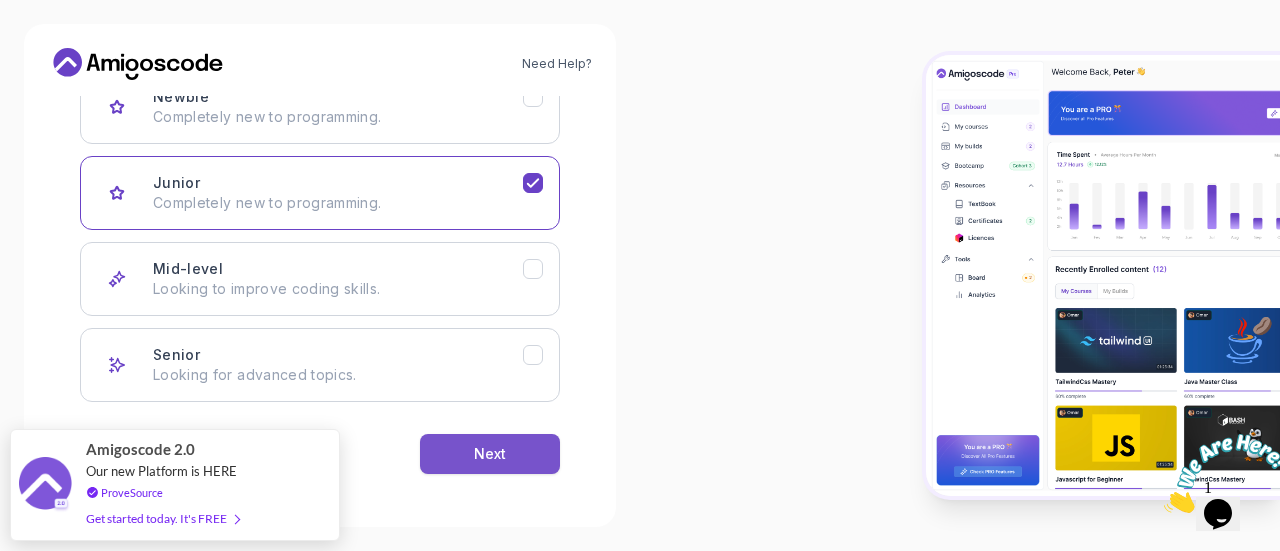 click on "Next" at bounding box center (490, 454) 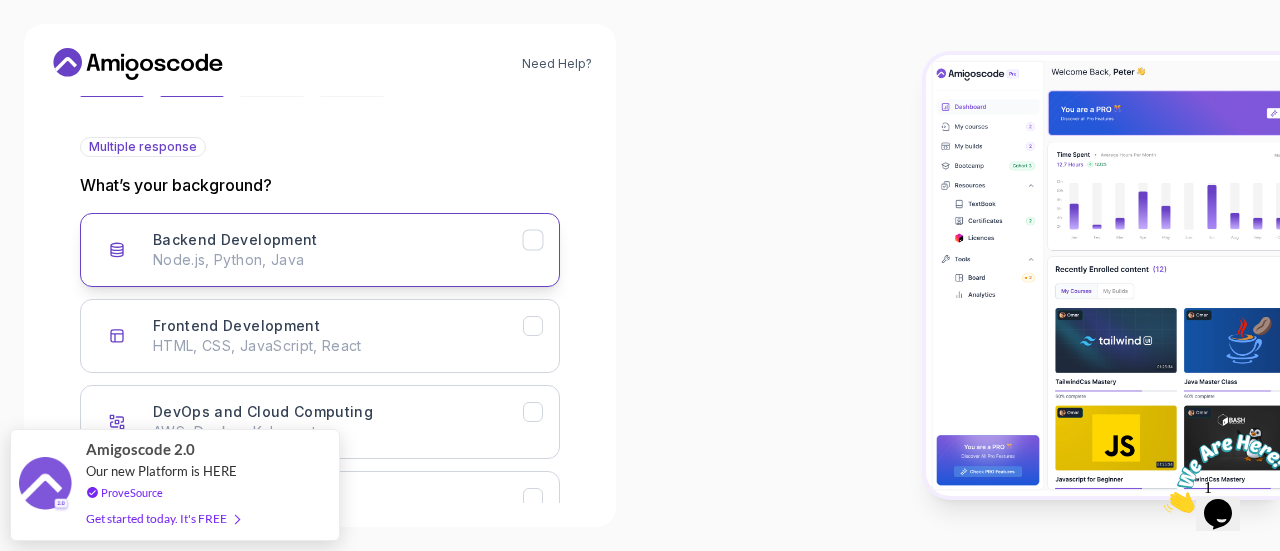 scroll, scrollTop: 298, scrollLeft: 0, axis: vertical 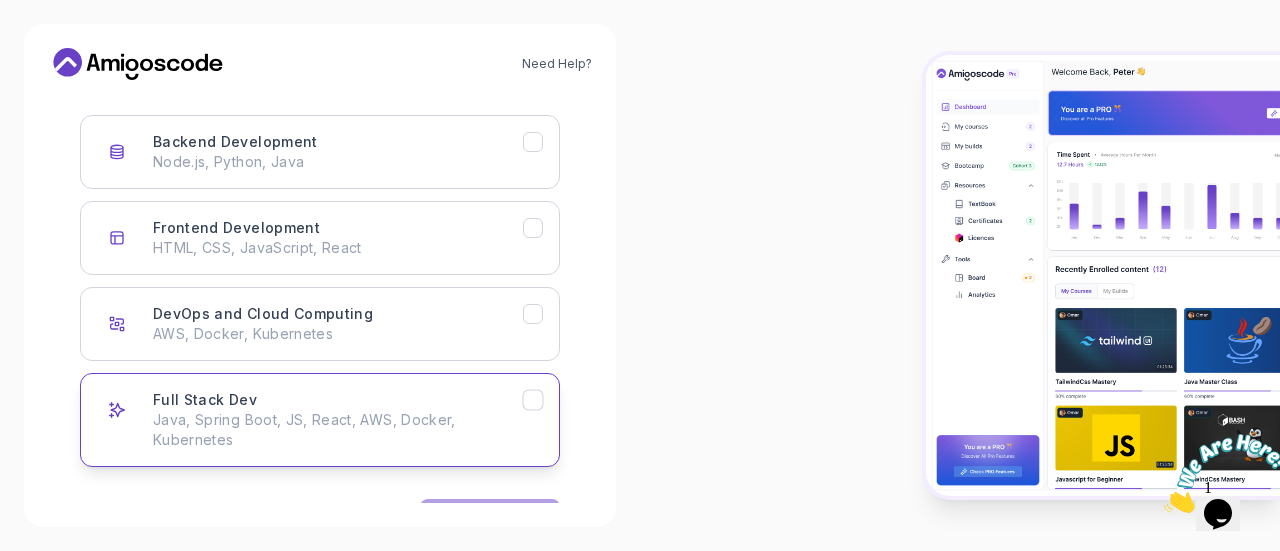 click 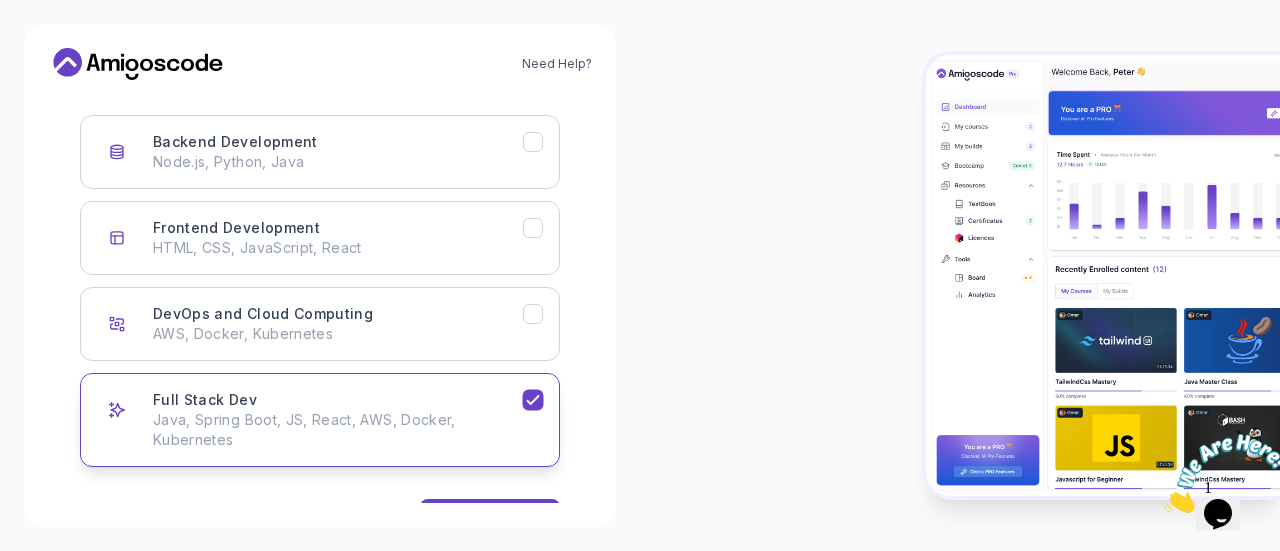 scroll, scrollTop: 363, scrollLeft: 0, axis: vertical 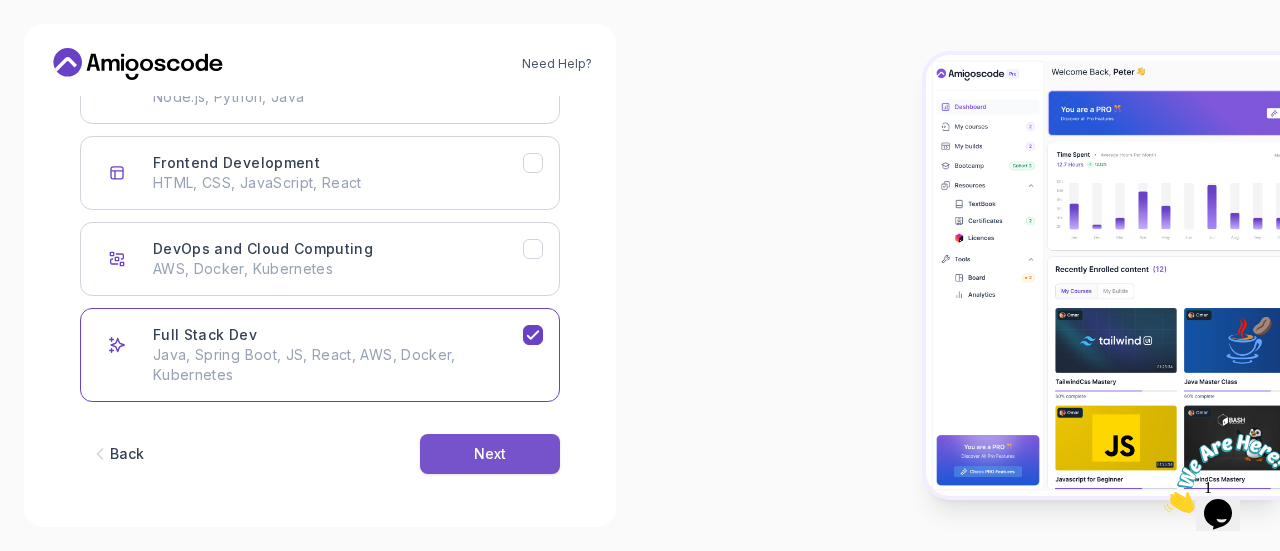 click on "Next" at bounding box center (490, 454) 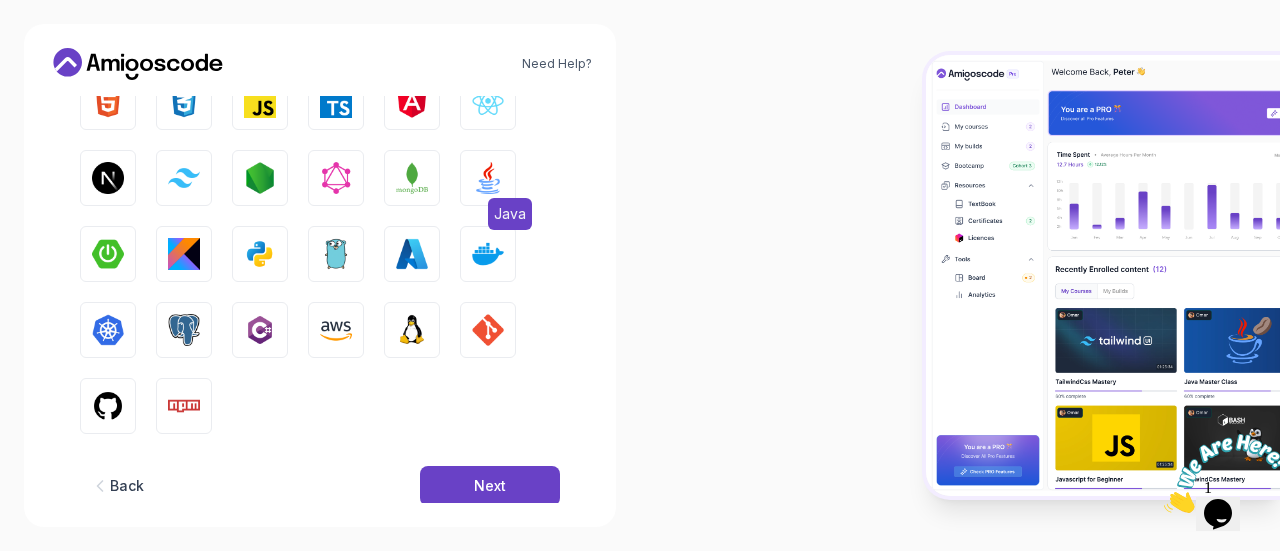click at bounding box center [488, 178] 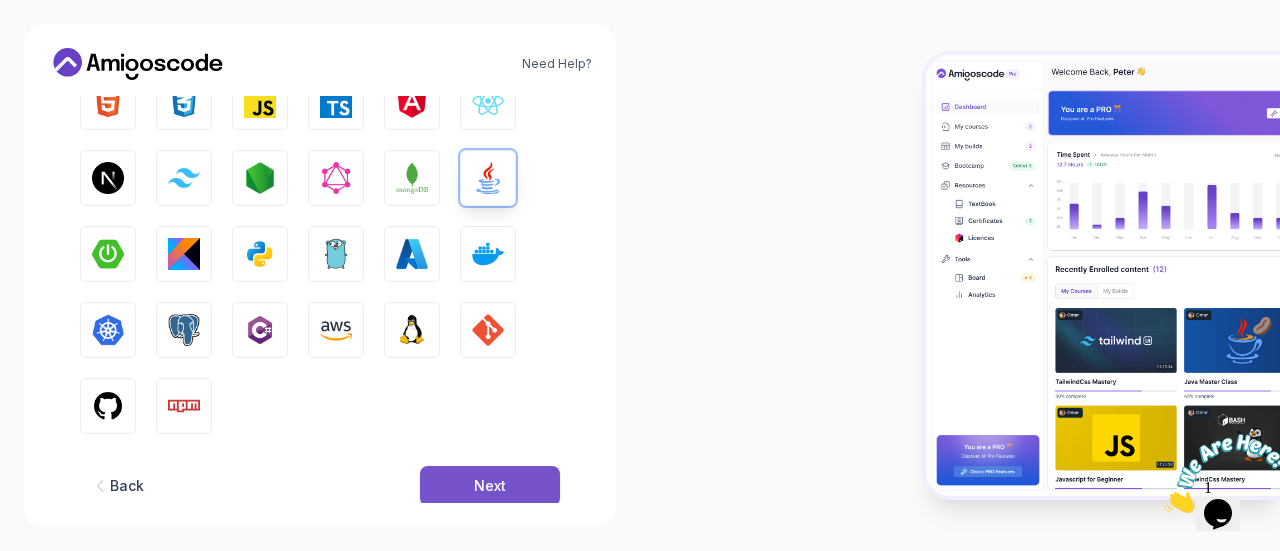 click on "Next" at bounding box center [490, 486] 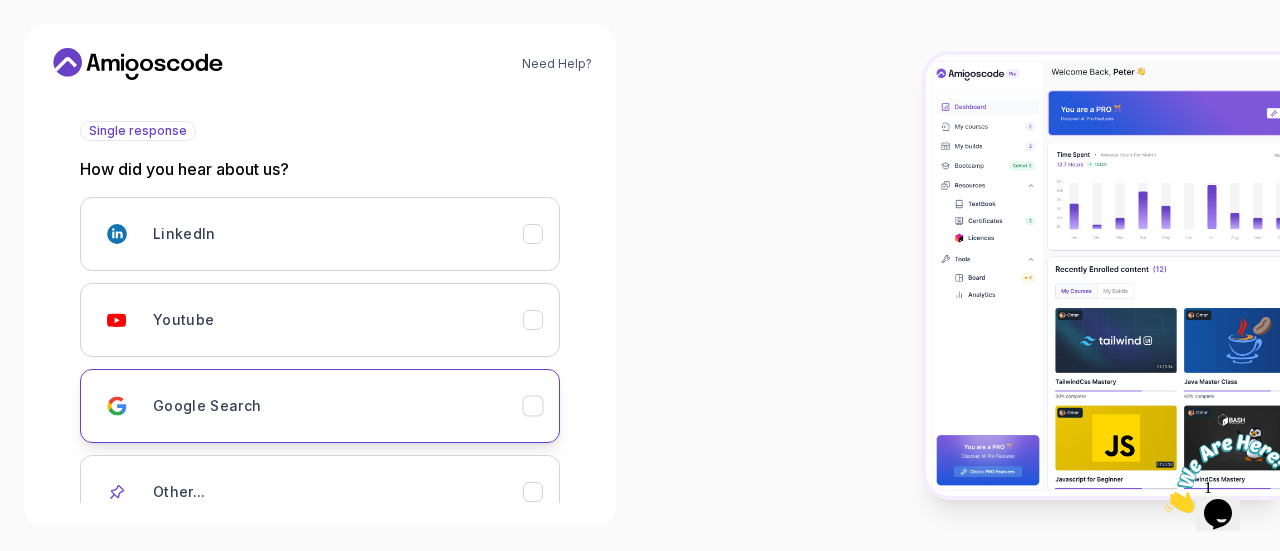 scroll, scrollTop: 215, scrollLeft: 0, axis: vertical 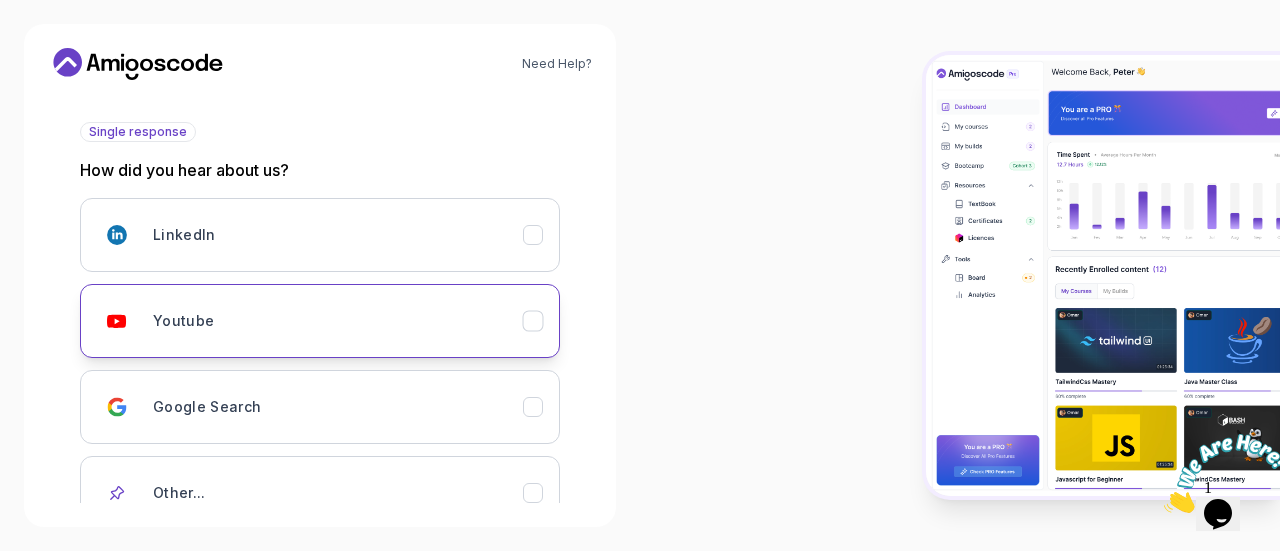 click 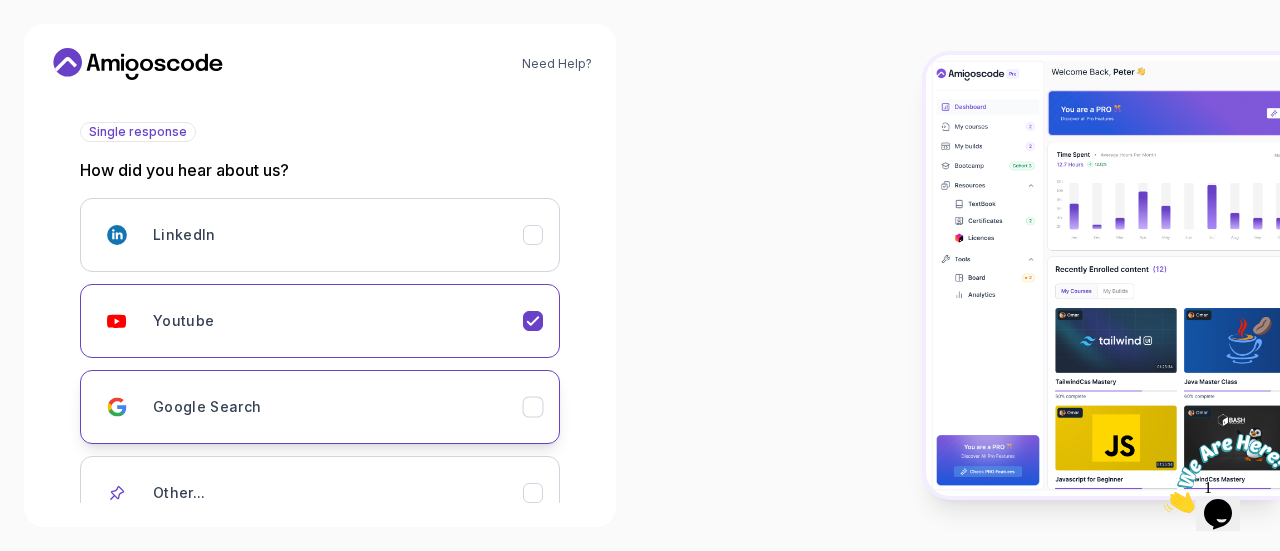 scroll, scrollTop: 355, scrollLeft: 0, axis: vertical 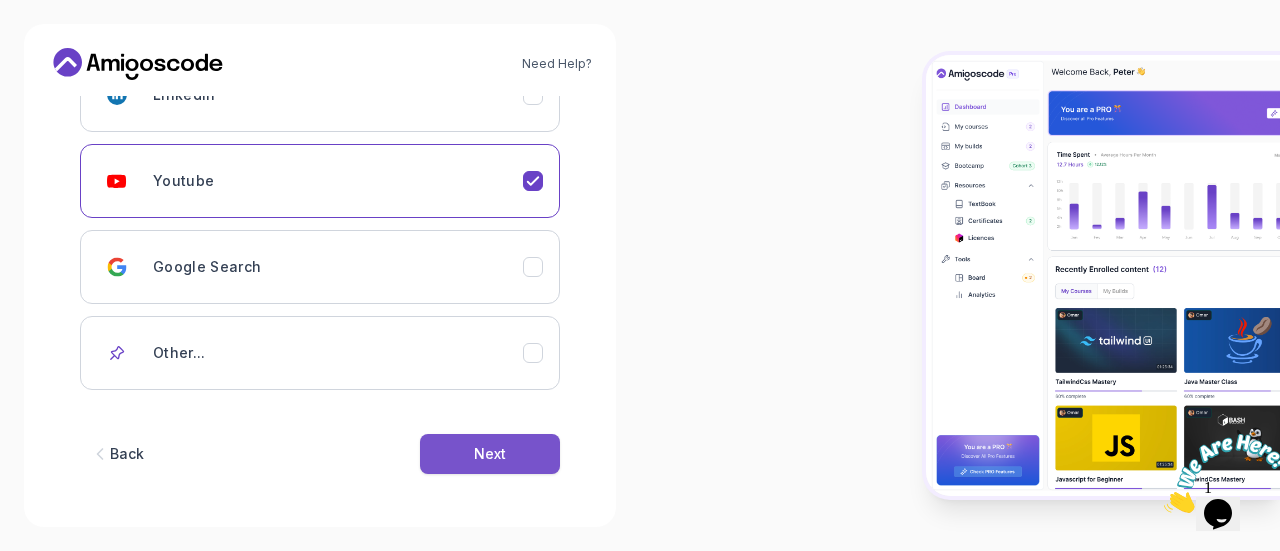 click on "Next" at bounding box center [490, 454] 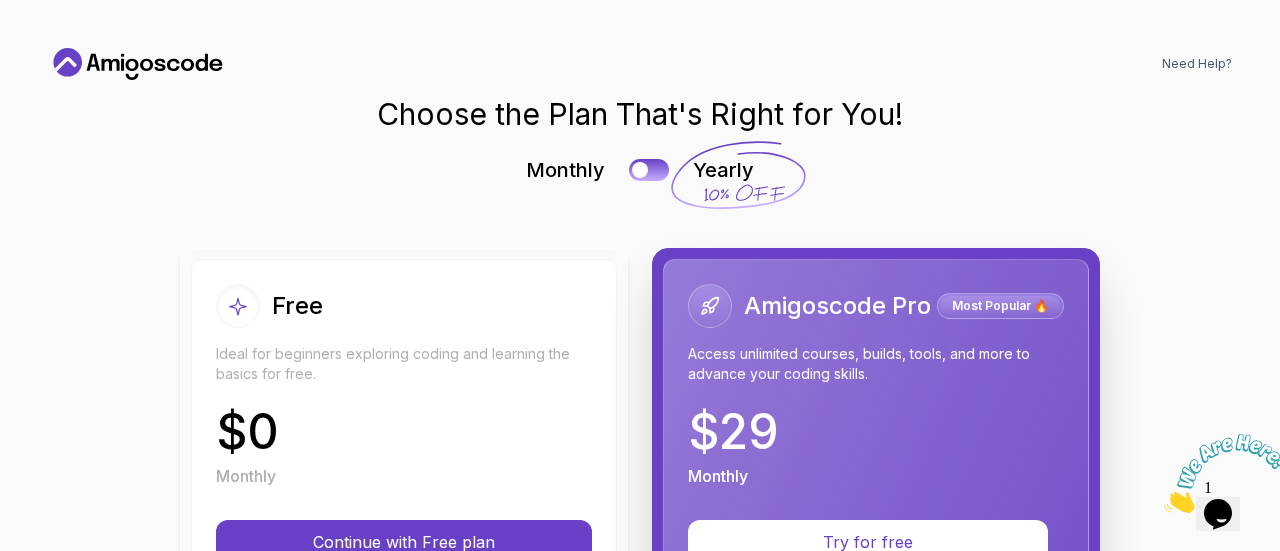 scroll, scrollTop: 0, scrollLeft: 0, axis: both 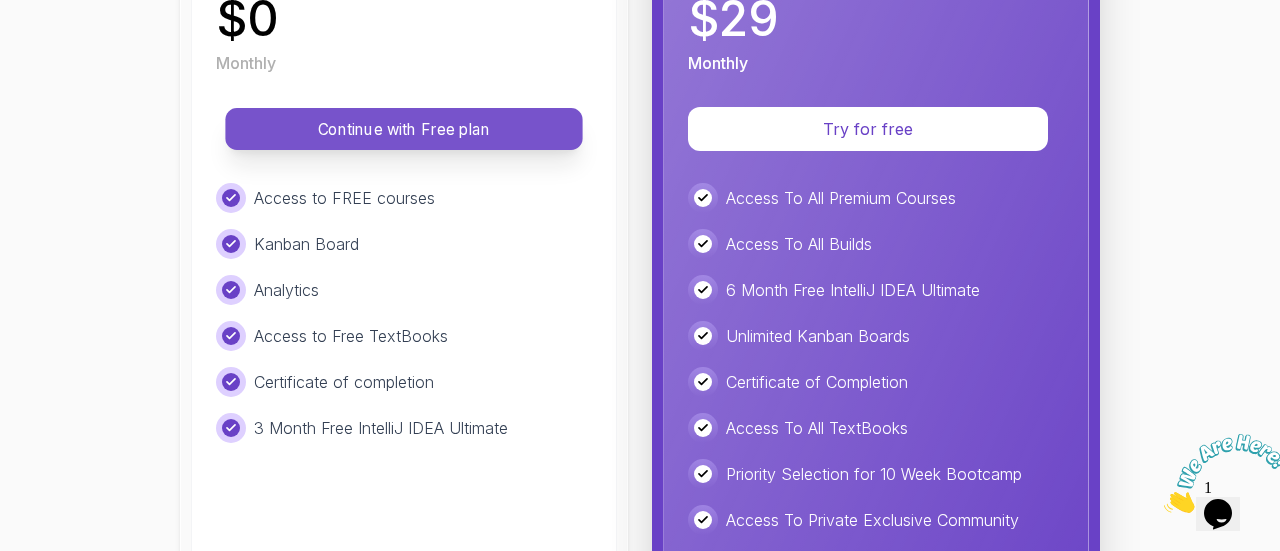 click on "Continue with Free plan" at bounding box center [404, 129] 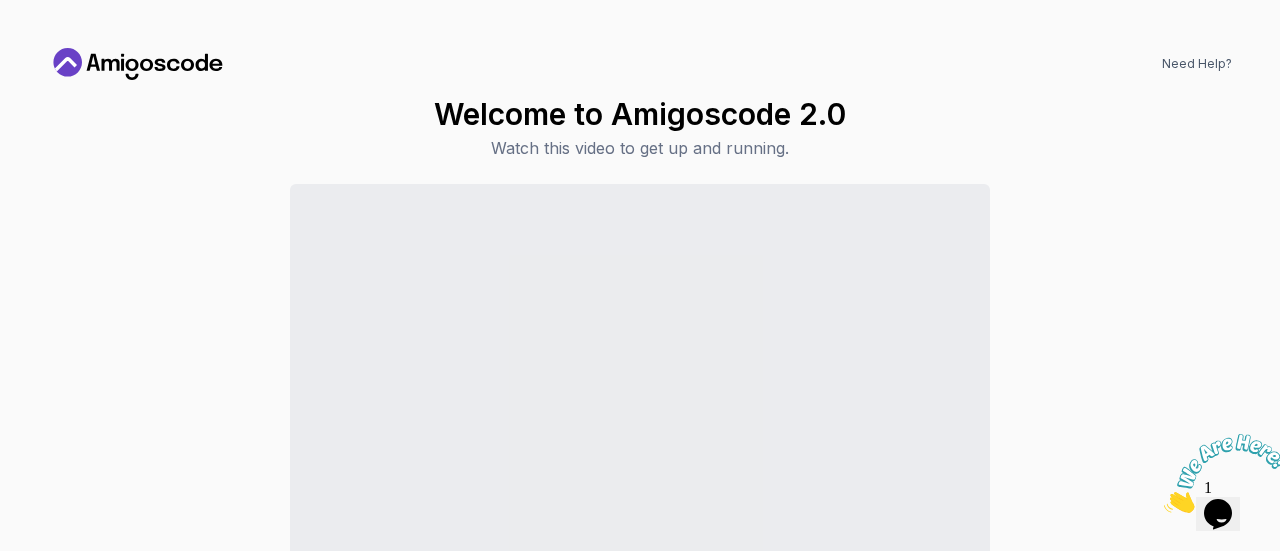 click at bounding box center (1164, 507) 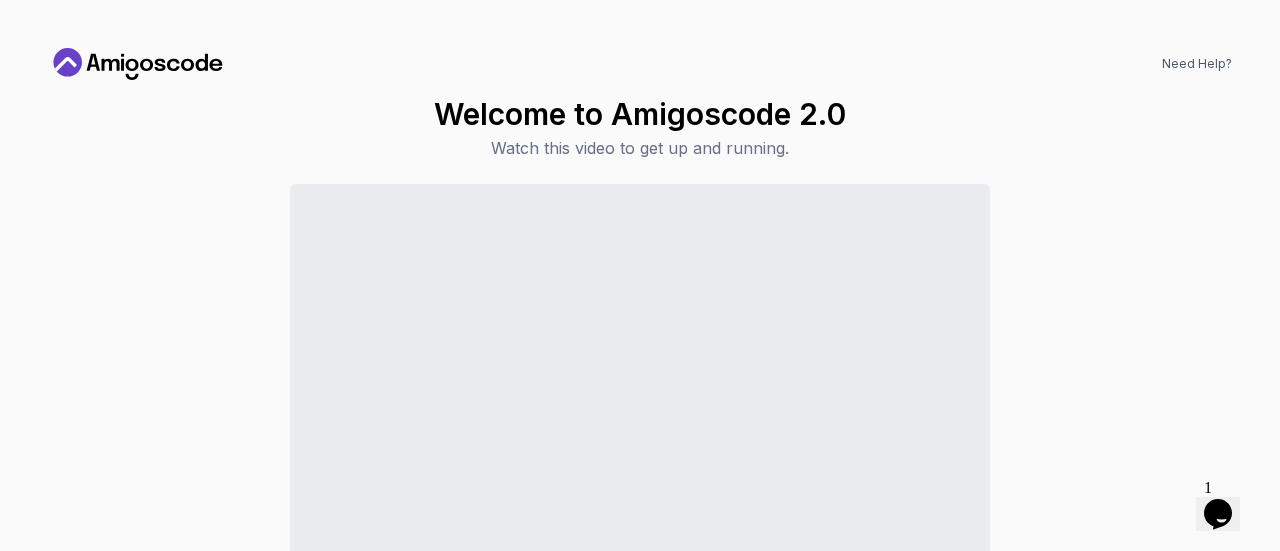 click 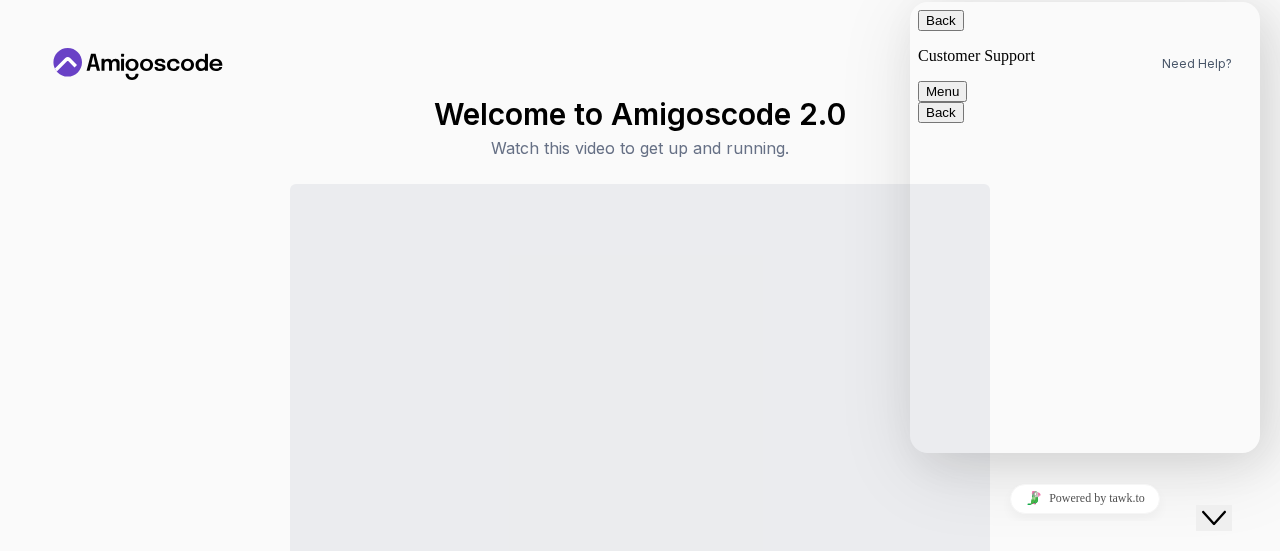 click on "Need Help?" at bounding box center [640, 64] 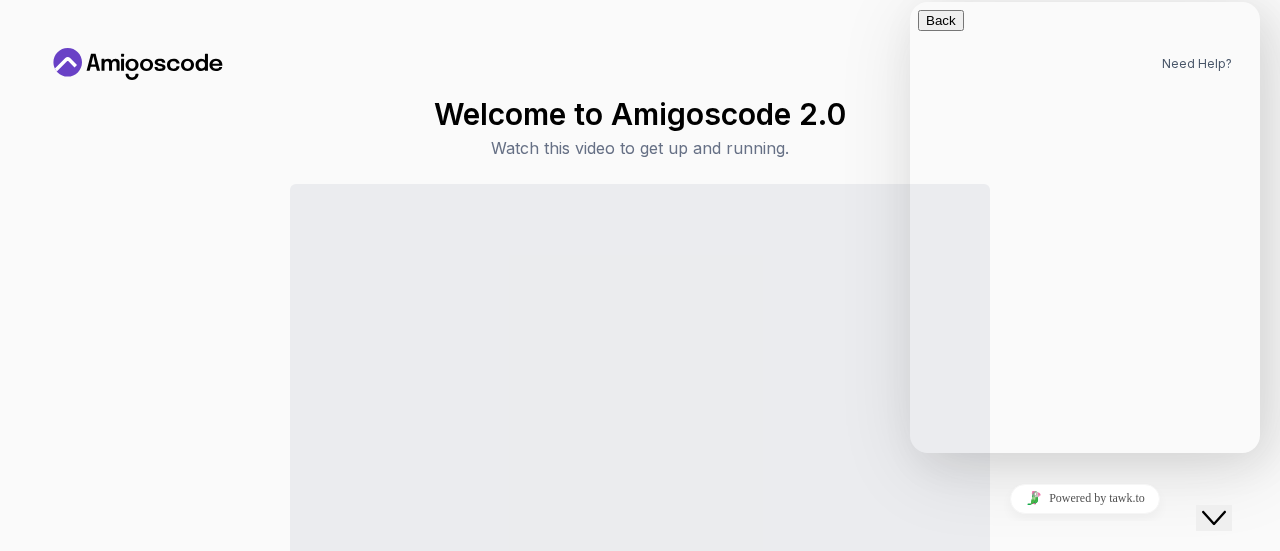 click on "Welcome to Amigoscode 2.0 Watch this video to get up and running. Continue to Dashboard" at bounding box center (640, 377) 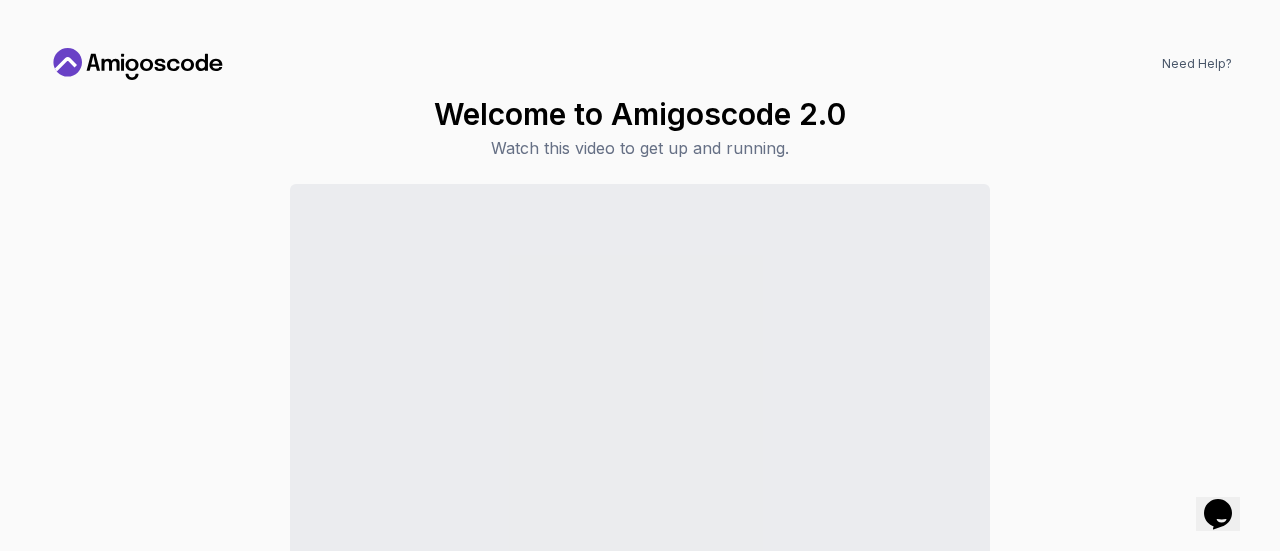 drag, startPoint x: 764, startPoint y: 184, endPoint x: 201, endPoint y: 205, distance: 563.39154 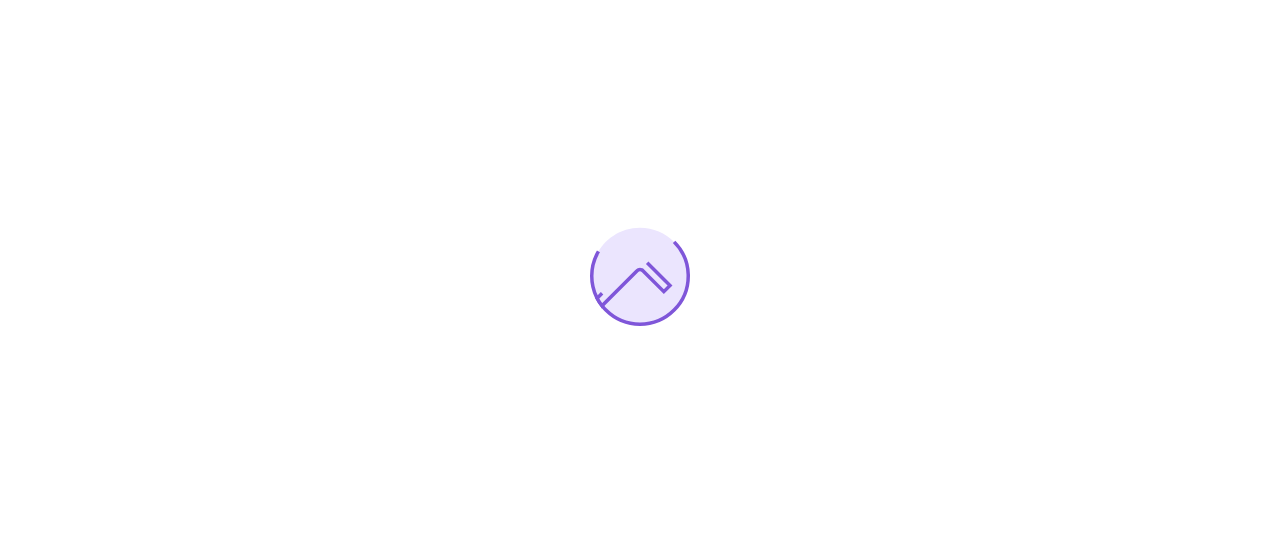 scroll, scrollTop: 0, scrollLeft: 0, axis: both 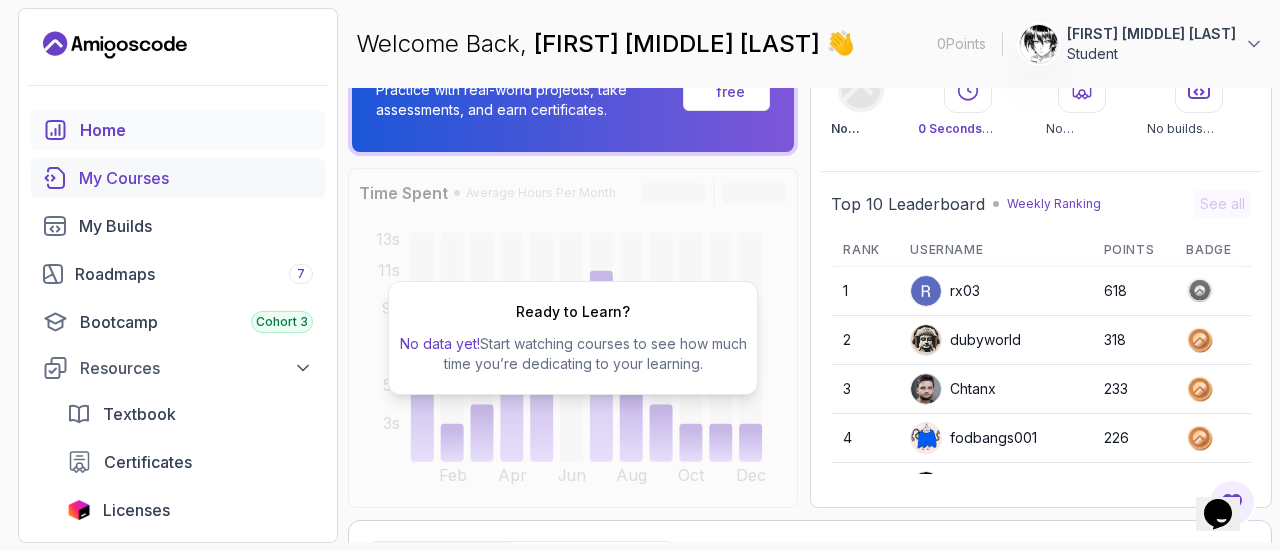 click on "My Courses" at bounding box center (196, 178) 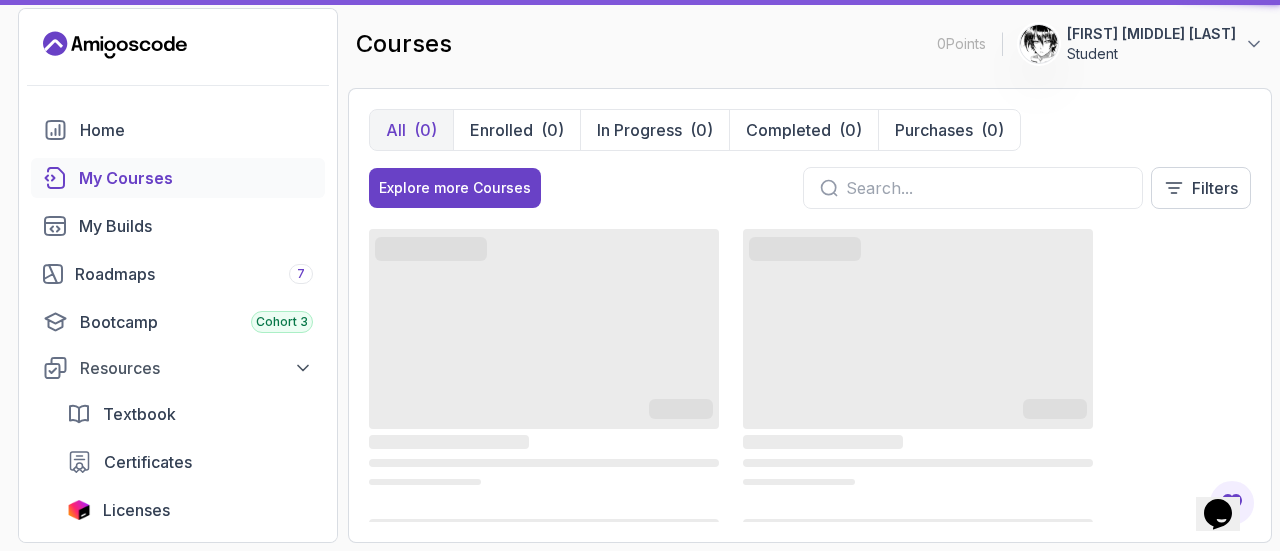 scroll, scrollTop: 0, scrollLeft: 0, axis: both 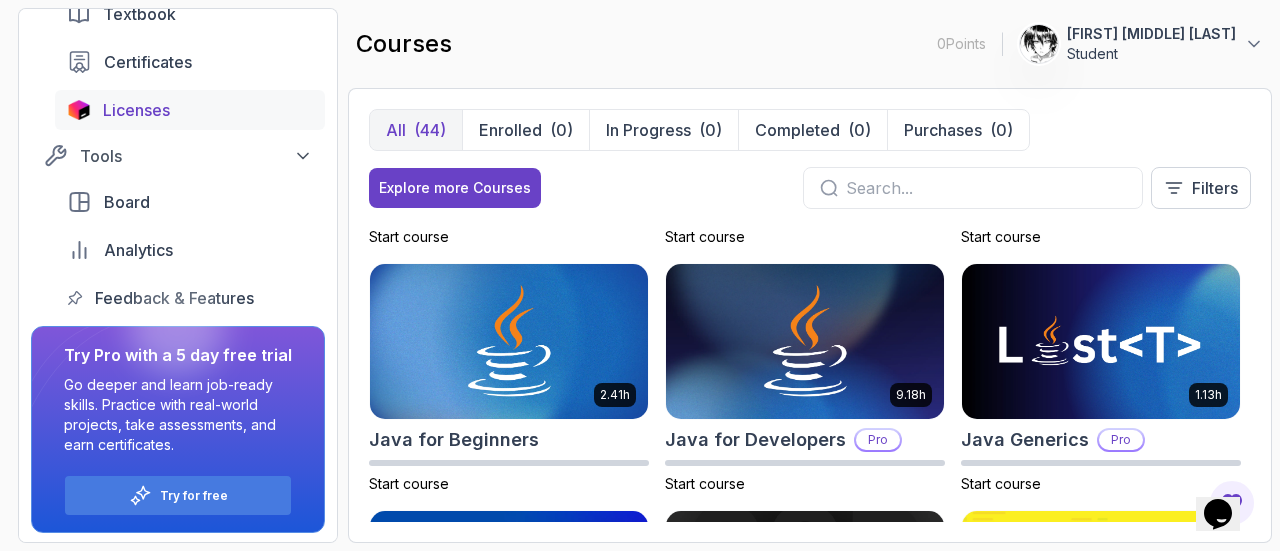 click on "Licenses" at bounding box center (208, 110) 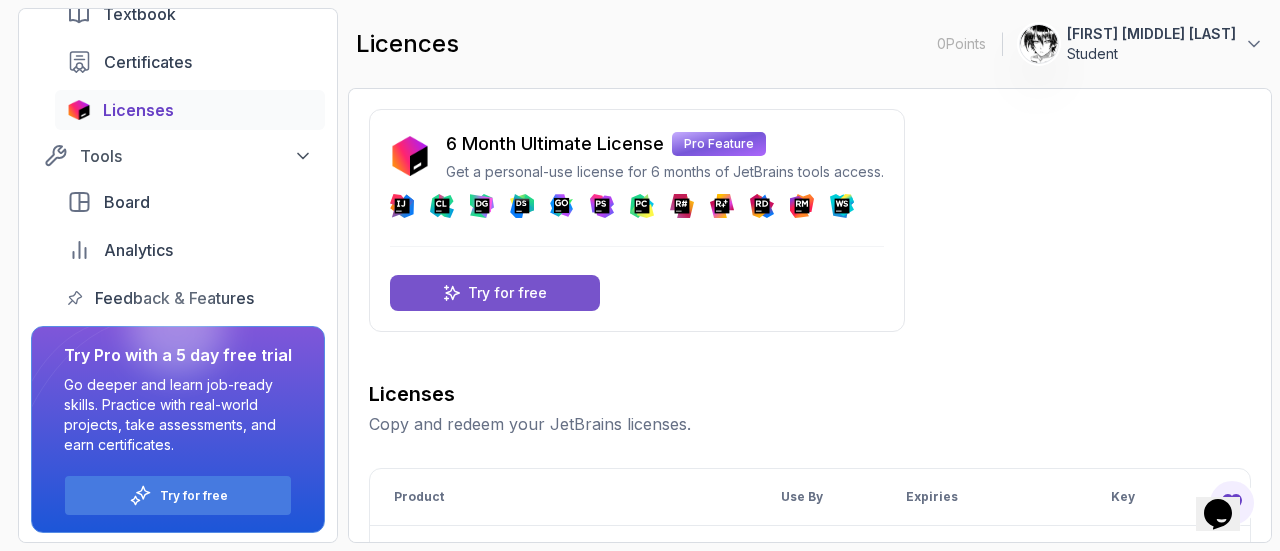 click on "Try for free" at bounding box center [507, 293] 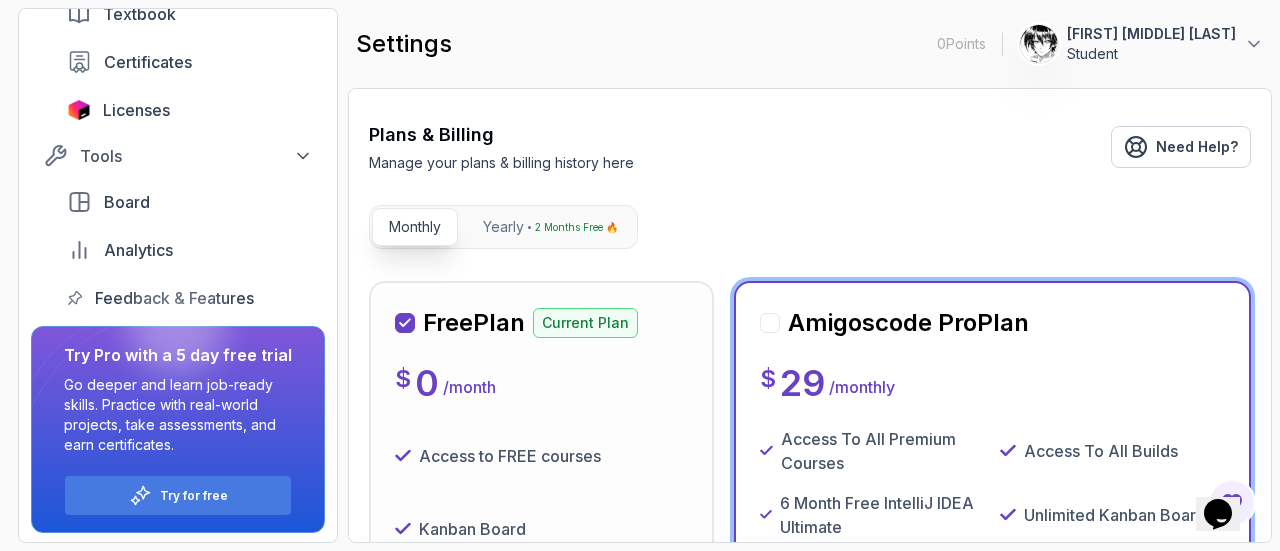 scroll, scrollTop: 100, scrollLeft: 0, axis: vertical 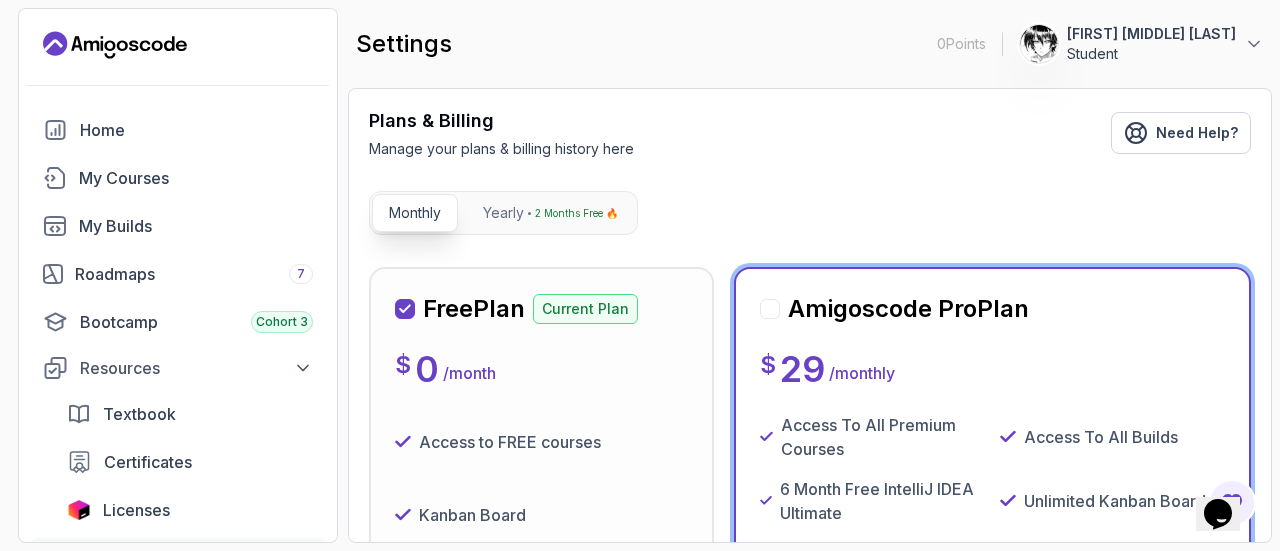 click on "Home" at bounding box center [178, 130] 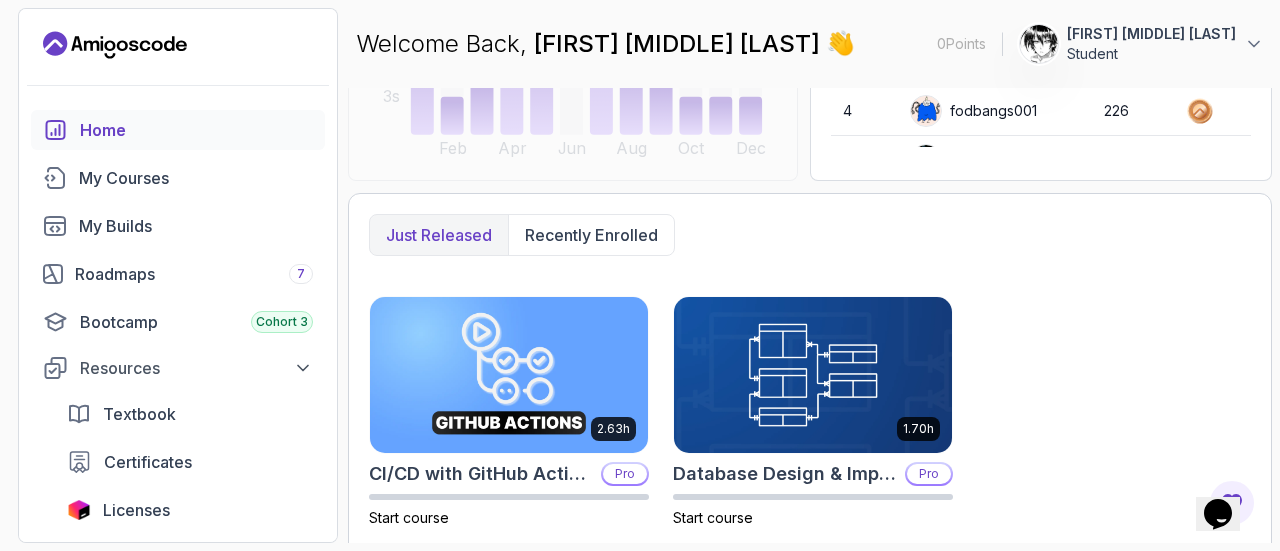 scroll, scrollTop: 200, scrollLeft: 0, axis: vertical 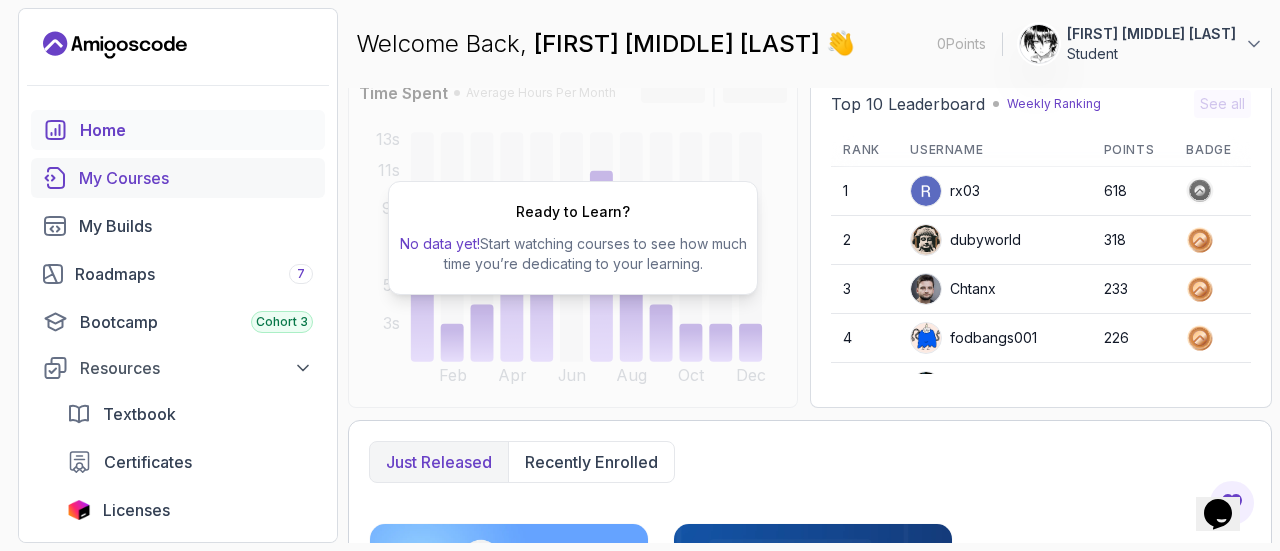 click on "My Courses" at bounding box center [196, 178] 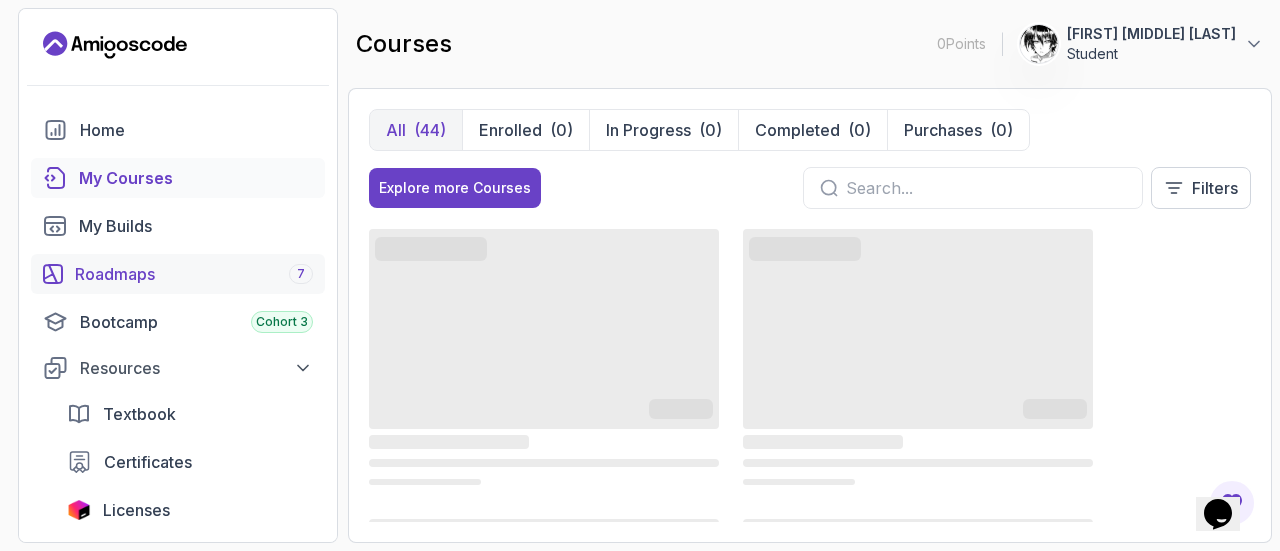 scroll, scrollTop: 0, scrollLeft: 0, axis: both 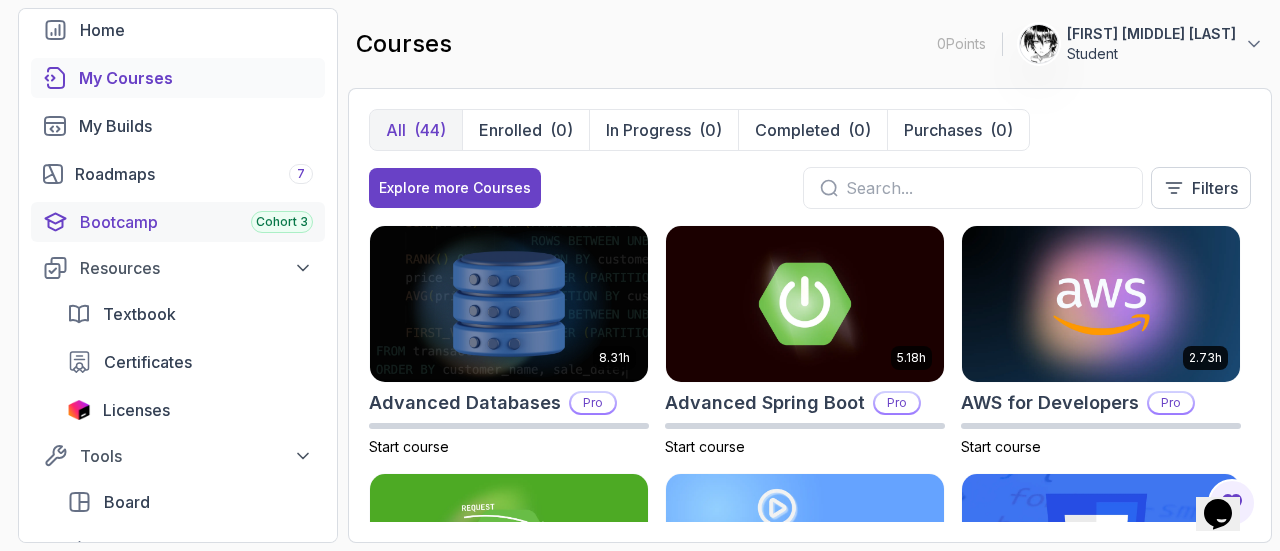 click on "Bootcamp Cohort 3" at bounding box center (178, 222) 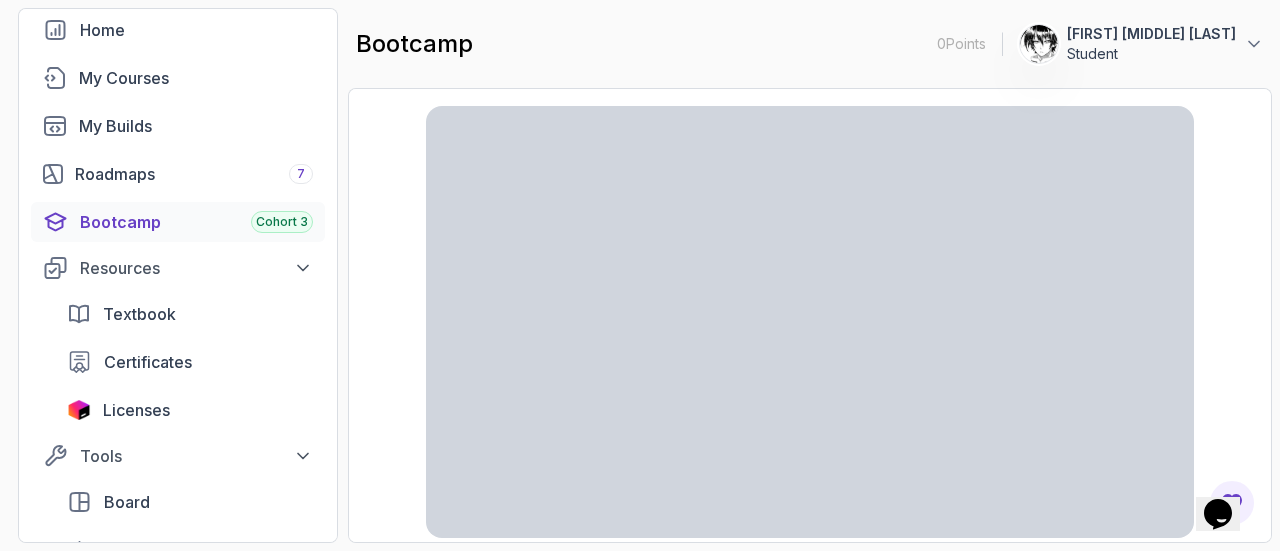 scroll, scrollTop: 0, scrollLeft: 0, axis: both 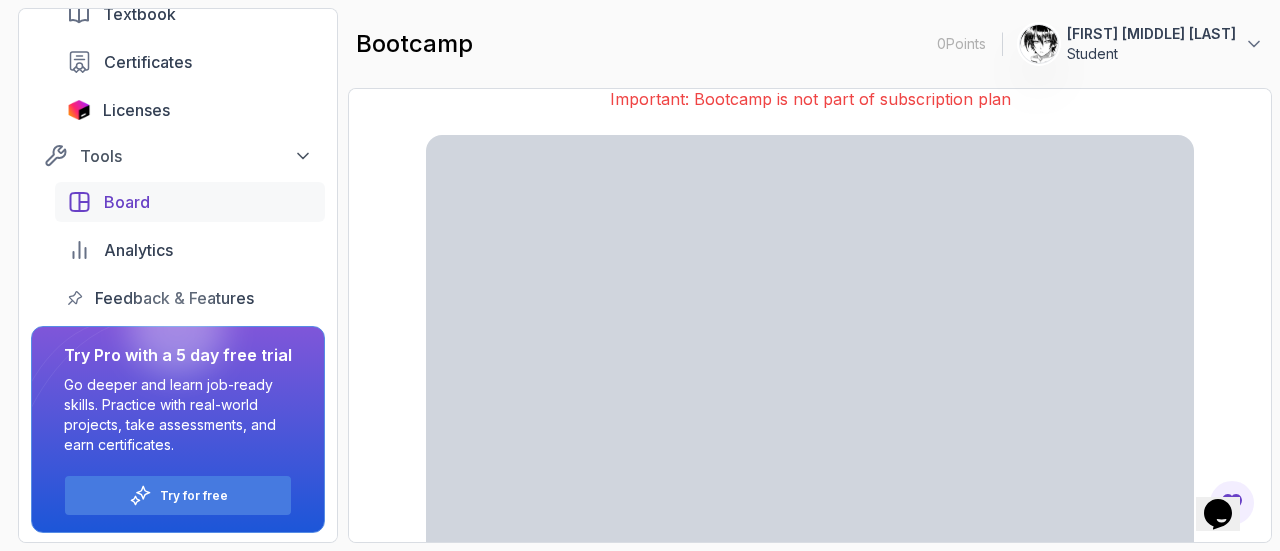 click on "Board" at bounding box center (208, 202) 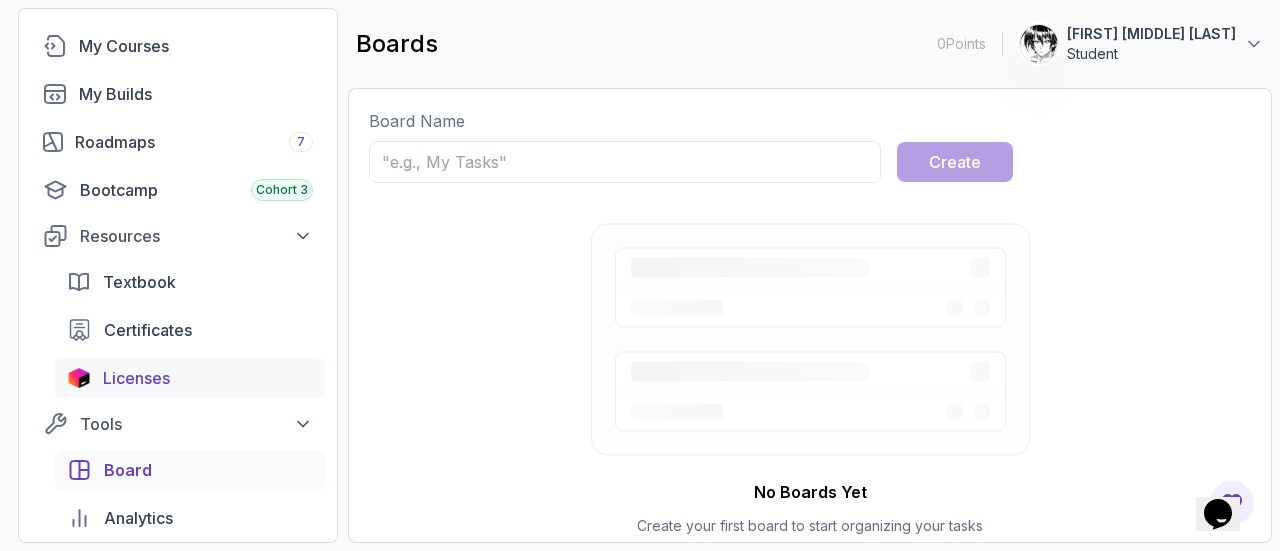 scroll, scrollTop: 100, scrollLeft: 0, axis: vertical 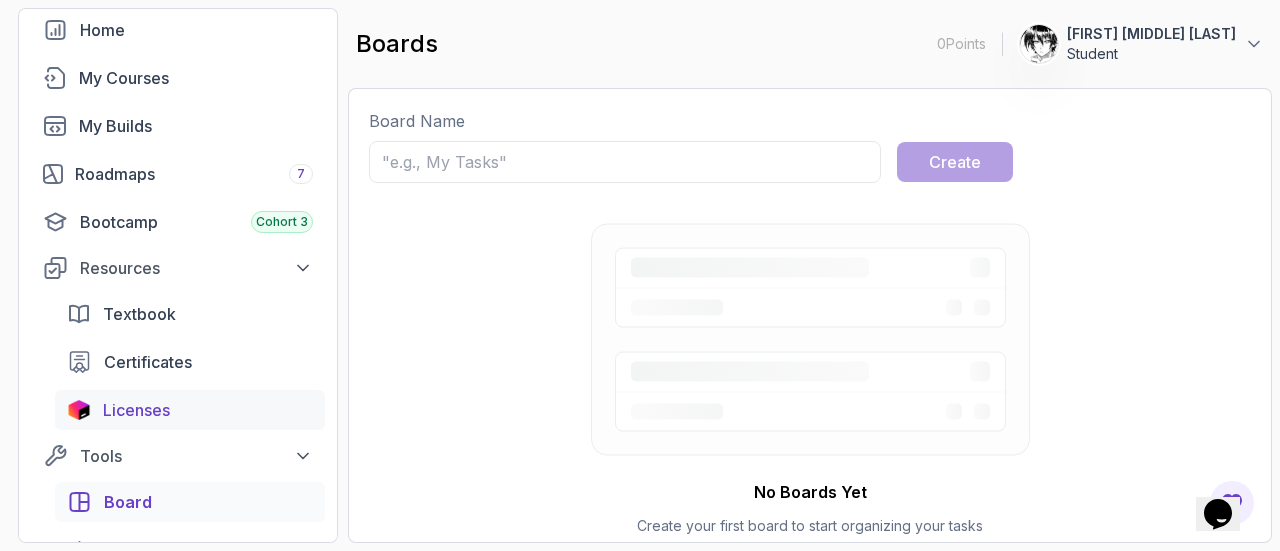 click on "Licenses" at bounding box center [136, 410] 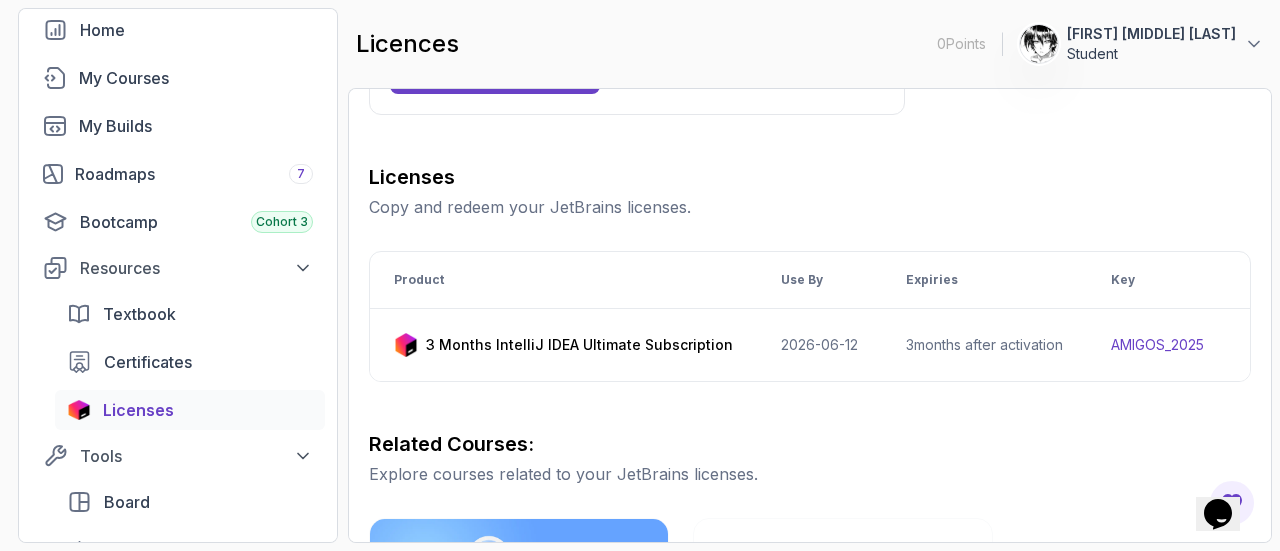 scroll, scrollTop: 300, scrollLeft: 0, axis: vertical 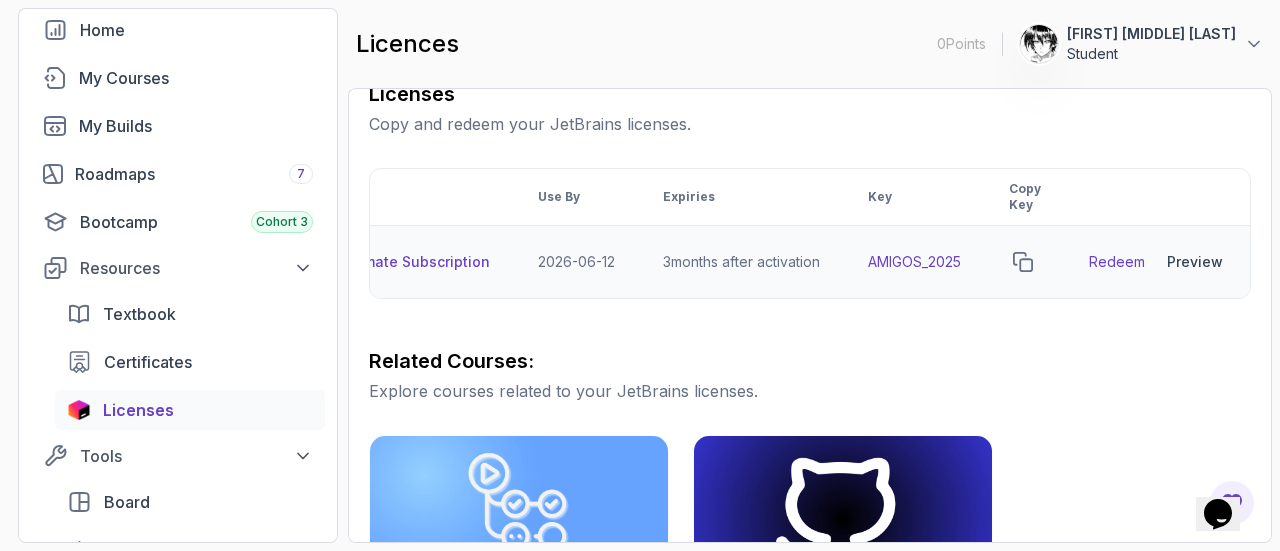 click on "Redeem" at bounding box center [1117, 262] 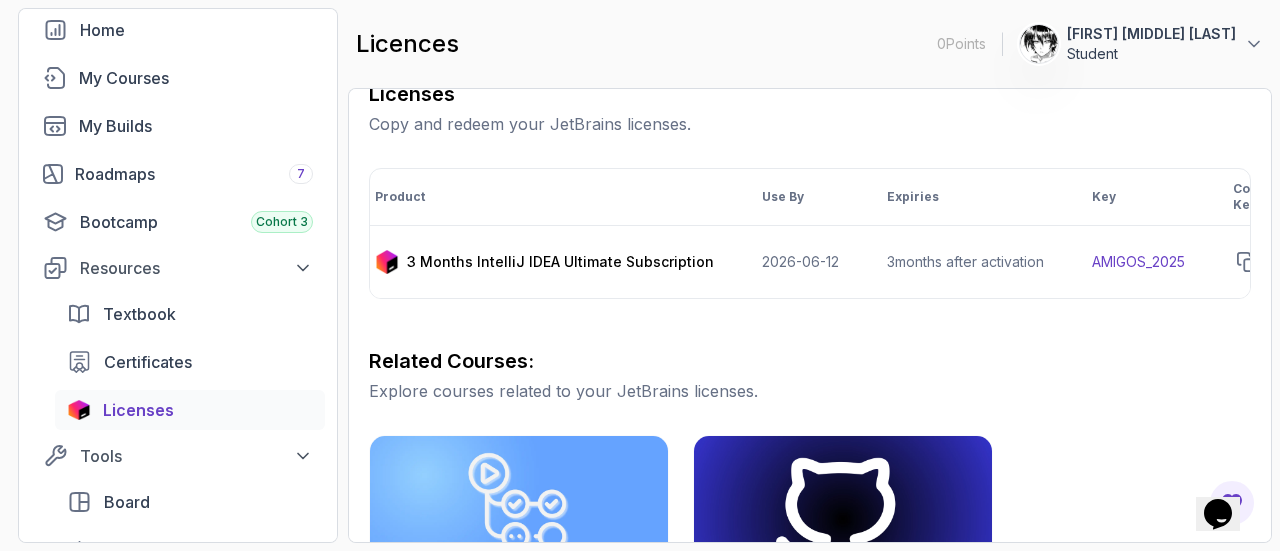 scroll, scrollTop: 0, scrollLeft: 0, axis: both 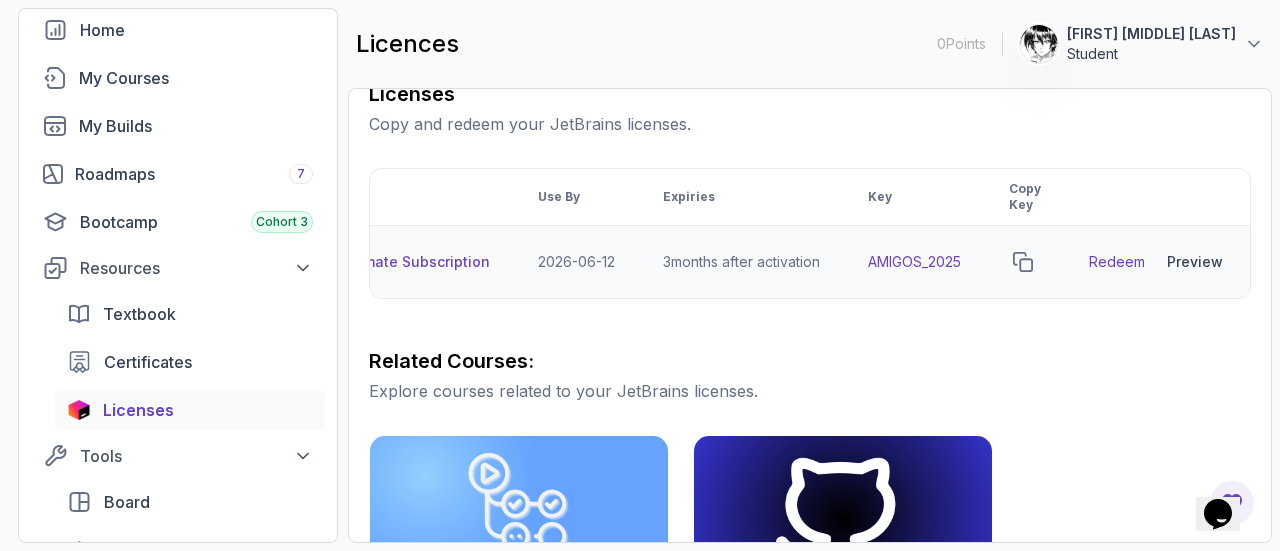 click on "Redeem" at bounding box center (1117, 262) 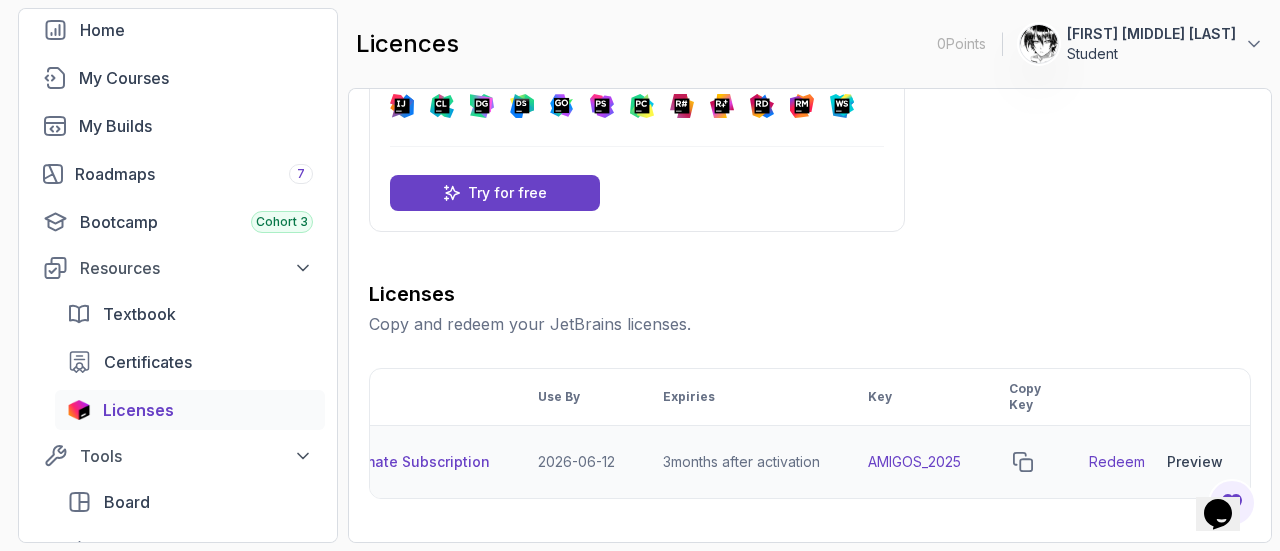 scroll, scrollTop: 0, scrollLeft: 0, axis: both 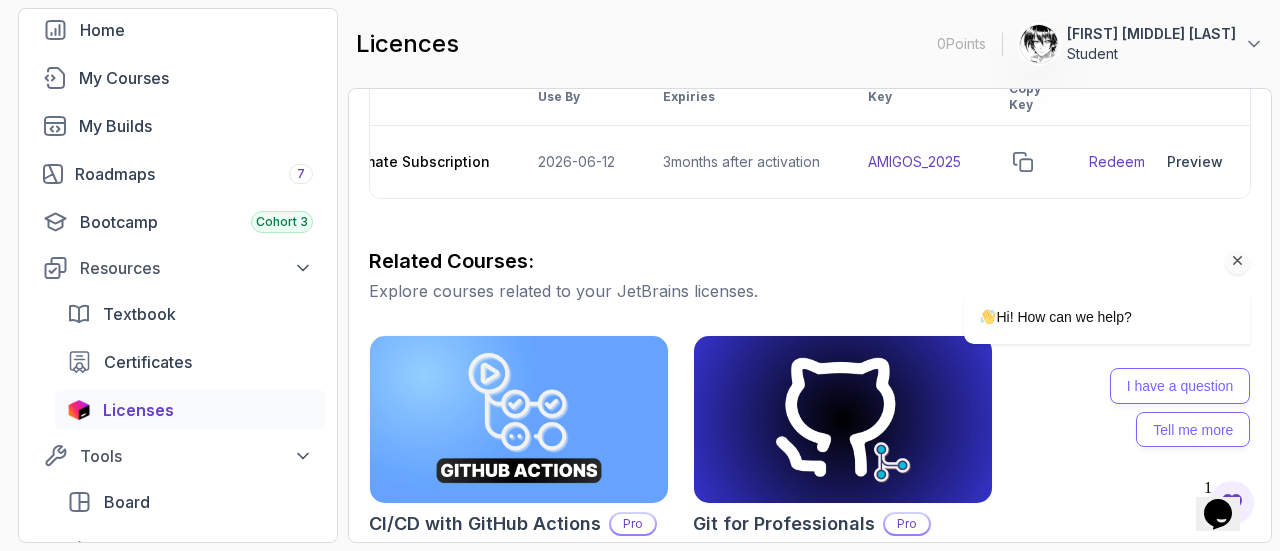 drag, startPoint x: 968, startPoint y: 148, endPoint x: 960, endPoint y: 156, distance: 11.313708 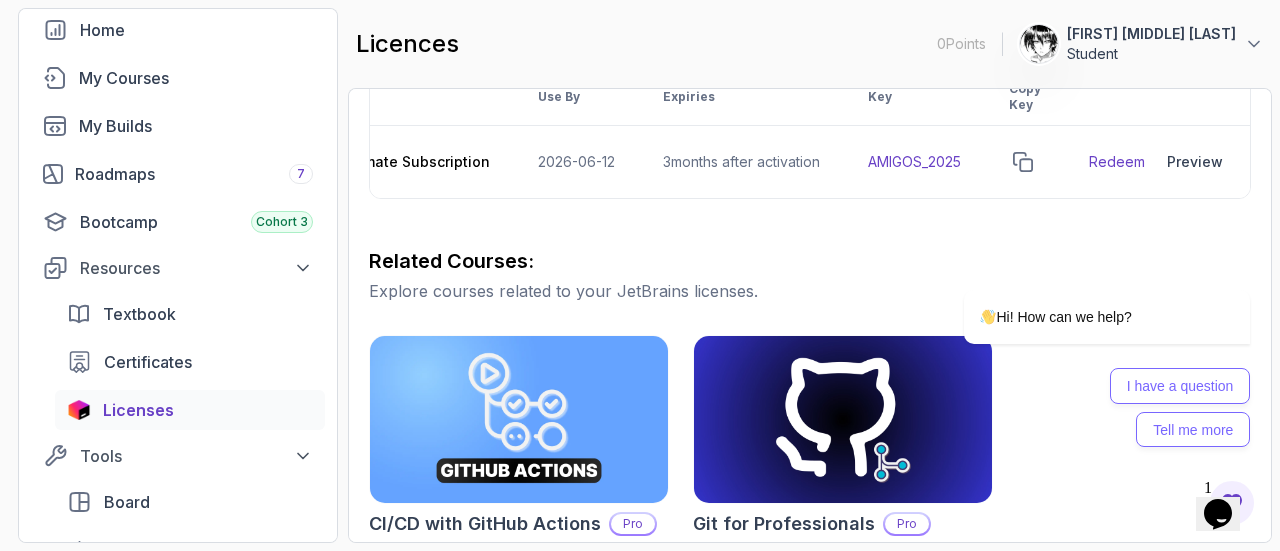 drag, startPoint x: 962, startPoint y: 154, endPoint x: 844, endPoint y: 154, distance: 118 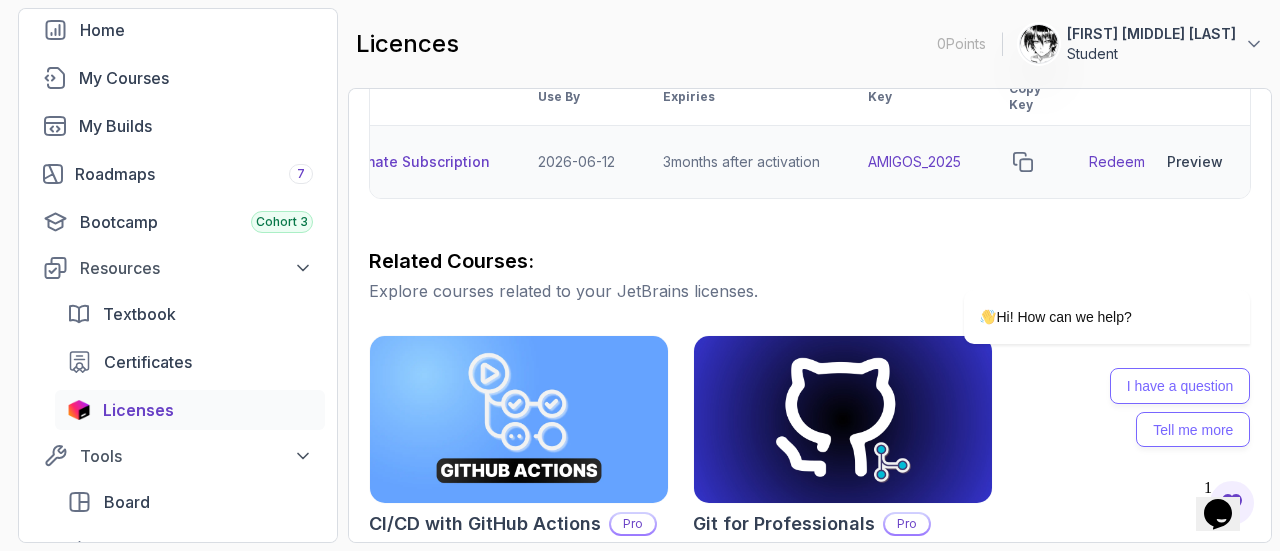 drag, startPoint x: 844, startPoint y: 154, endPoint x: 833, endPoint y: 149, distance: 12.083046 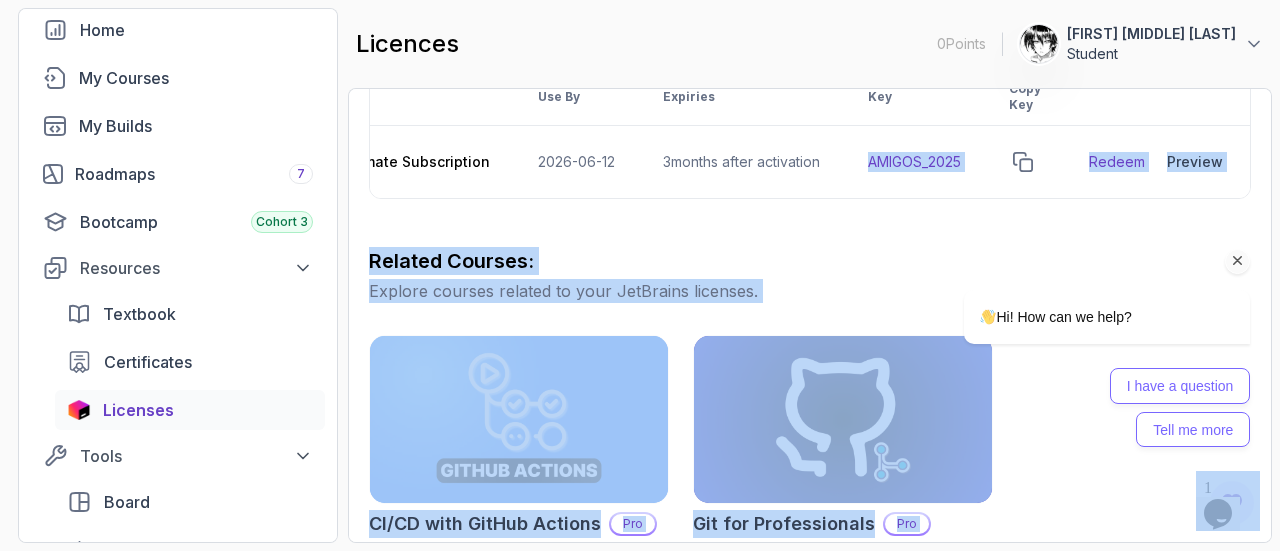 drag, startPoint x: 1764, startPoint y: 271, endPoint x: 974, endPoint y: 158, distance: 798.0407 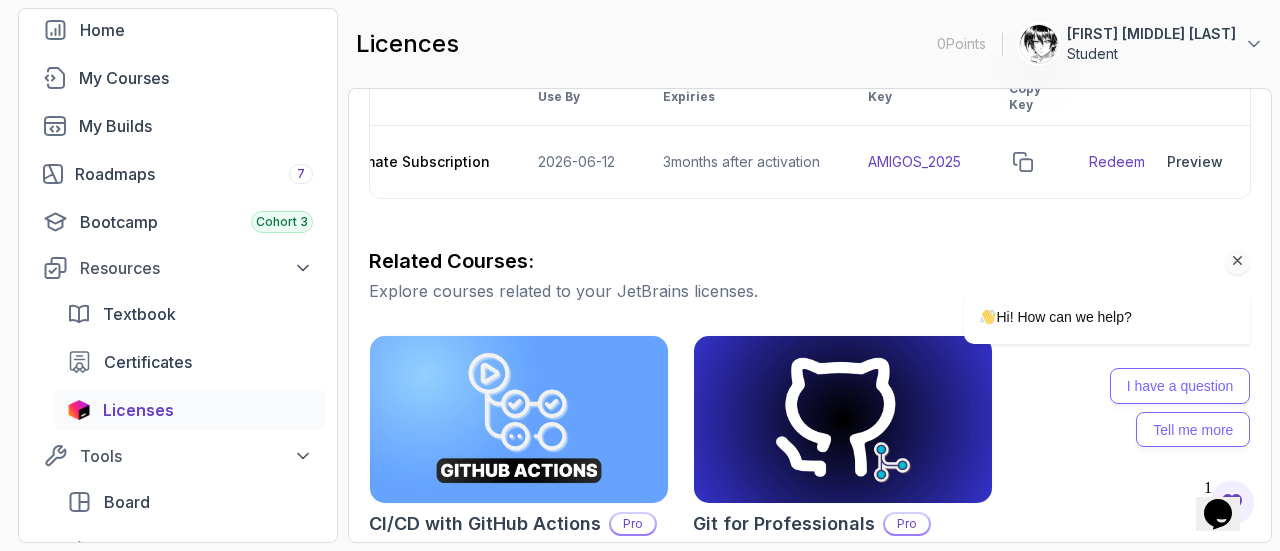 click on "Hi! How can we help? I have a question Tell me more" at bounding box center (1080, 282) 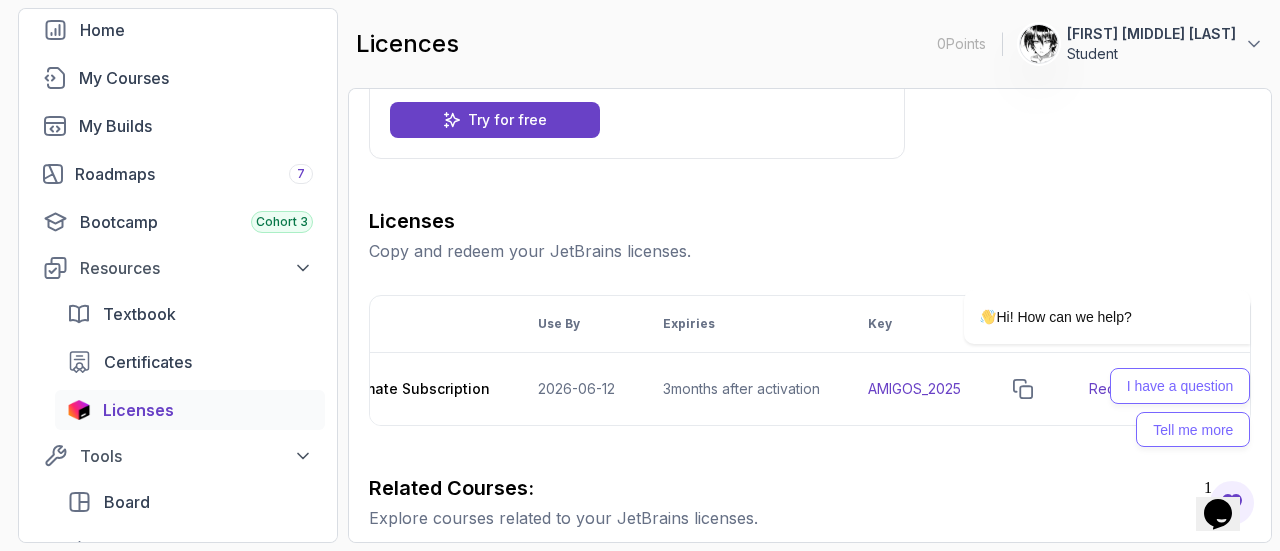 scroll, scrollTop: 100, scrollLeft: 0, axis: vertical 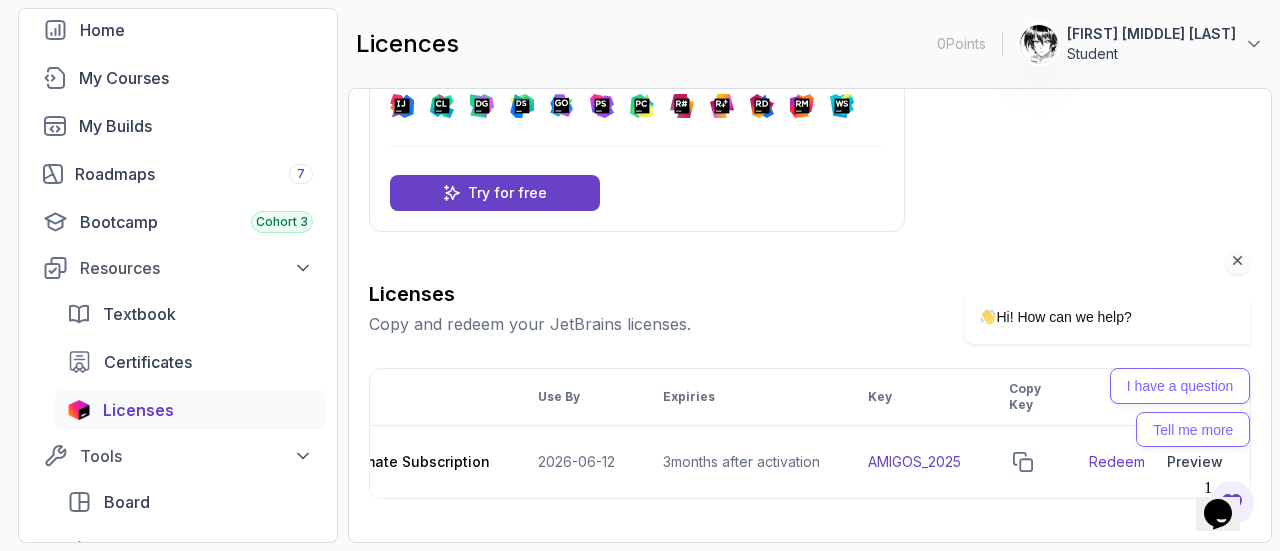 click on "Hi! How can we help? I have a question Tell me more" at bounding box center (1080, 282) 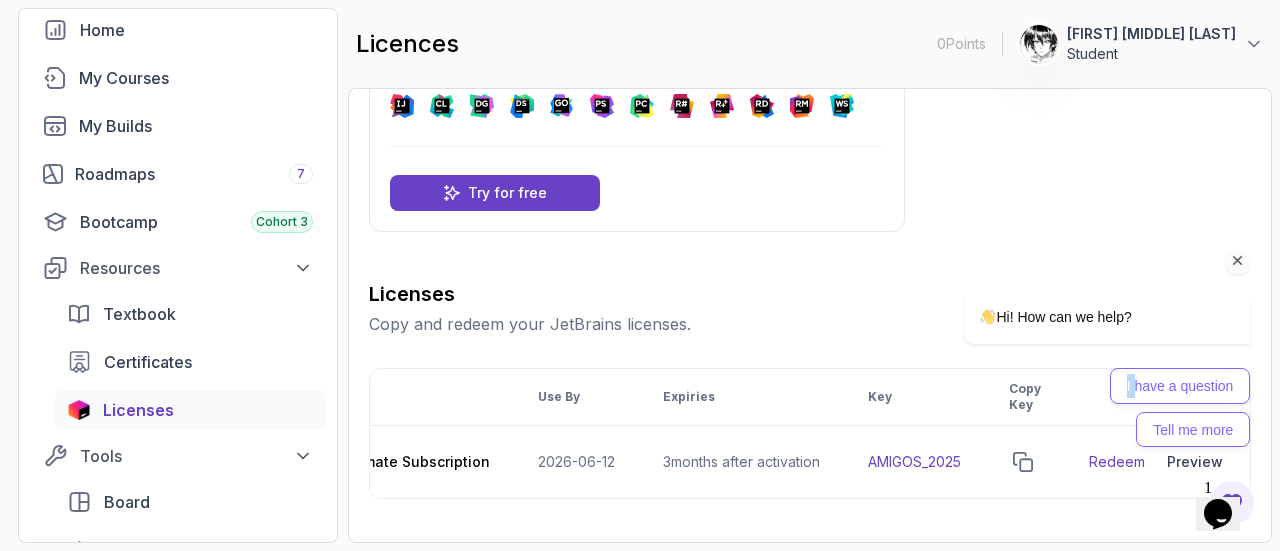 click on "Hi! How can we help? I have a question Tell me more" at bounding box center (1080, 282) 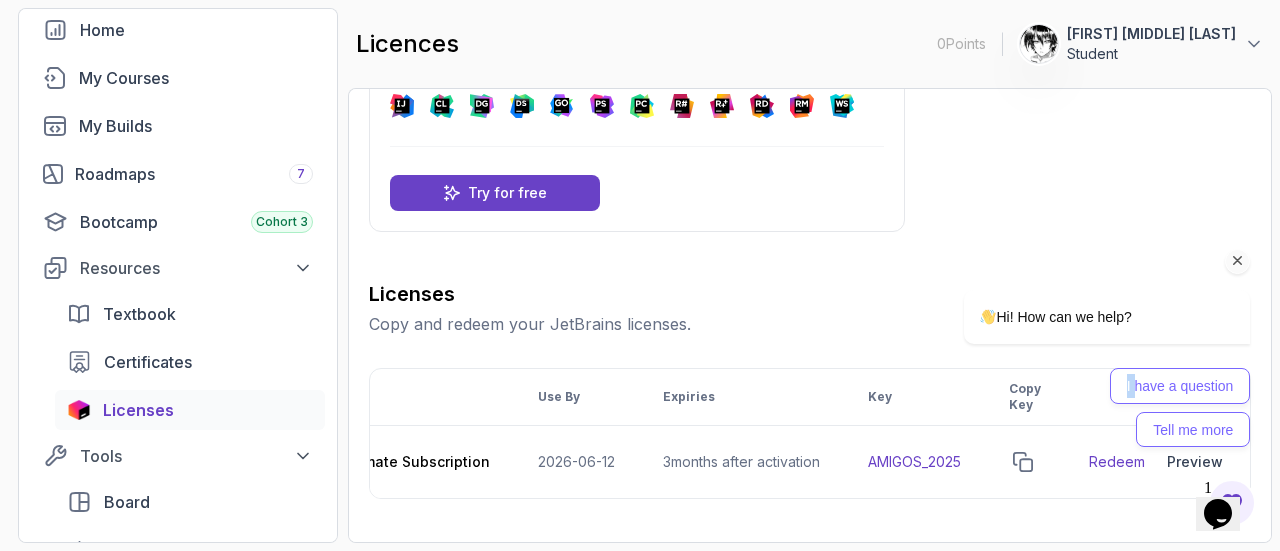 drag, startPoint x: 1068, startPoint y: 390, endPoint x: 2160, endPoint y: 324, distance: 1093.9927 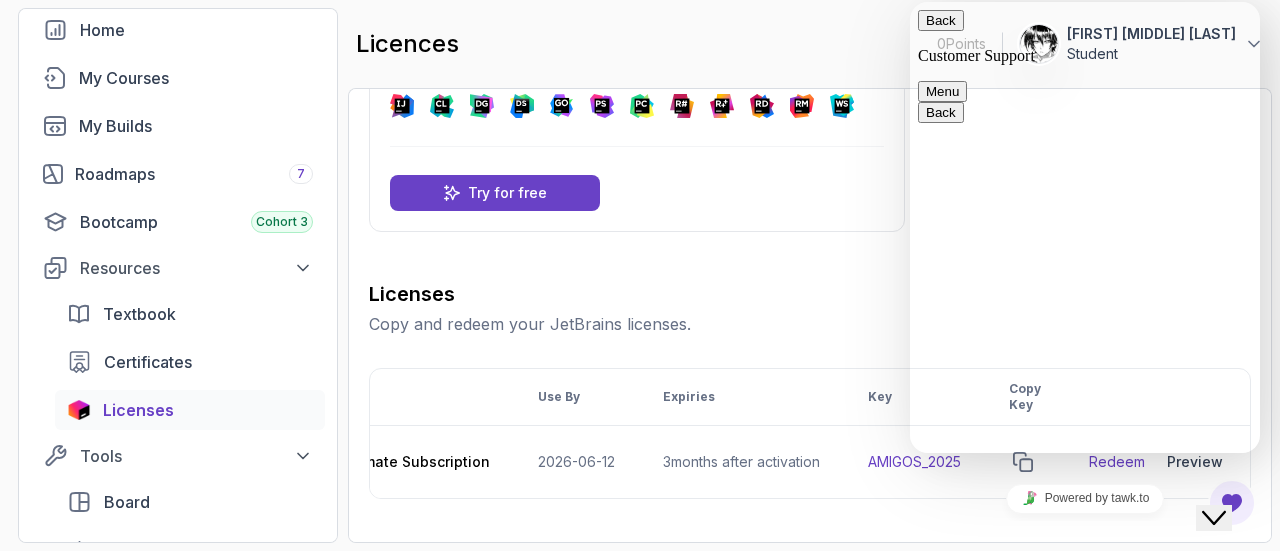 click on "Licenses Copy and redeem your JetBrains licenses. Product Use By Expiries Key Copy Key 3 Months IntelliJ IDEA Ultimate Subscription 2026-06-12 3  months after activation AMIGOS_2025 Redeem Preview Download" at bounding box center [810, 389] 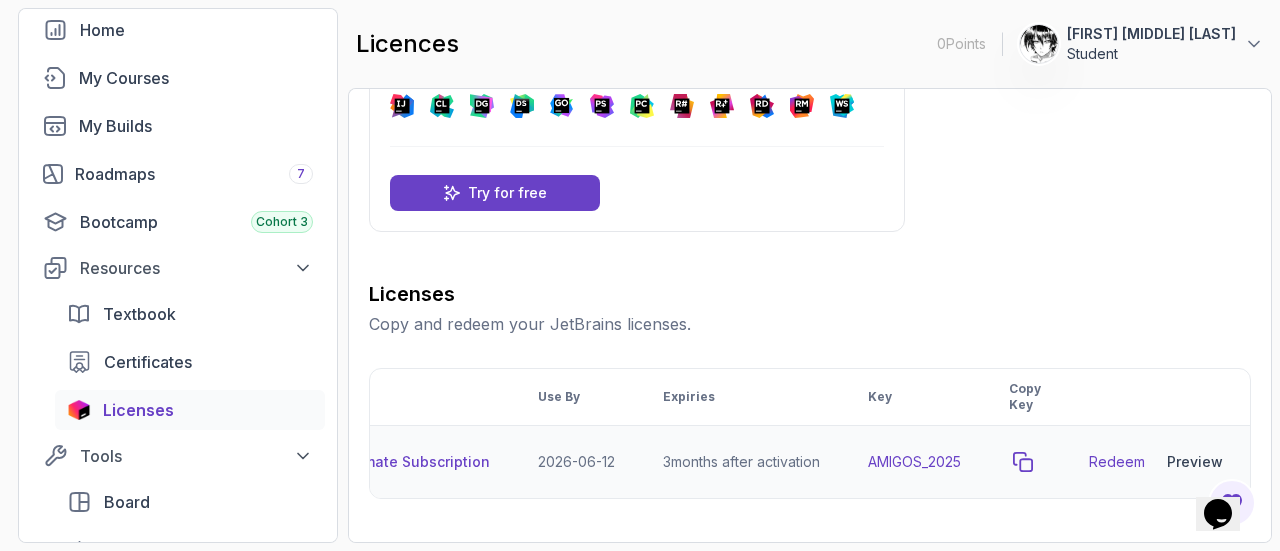 click 